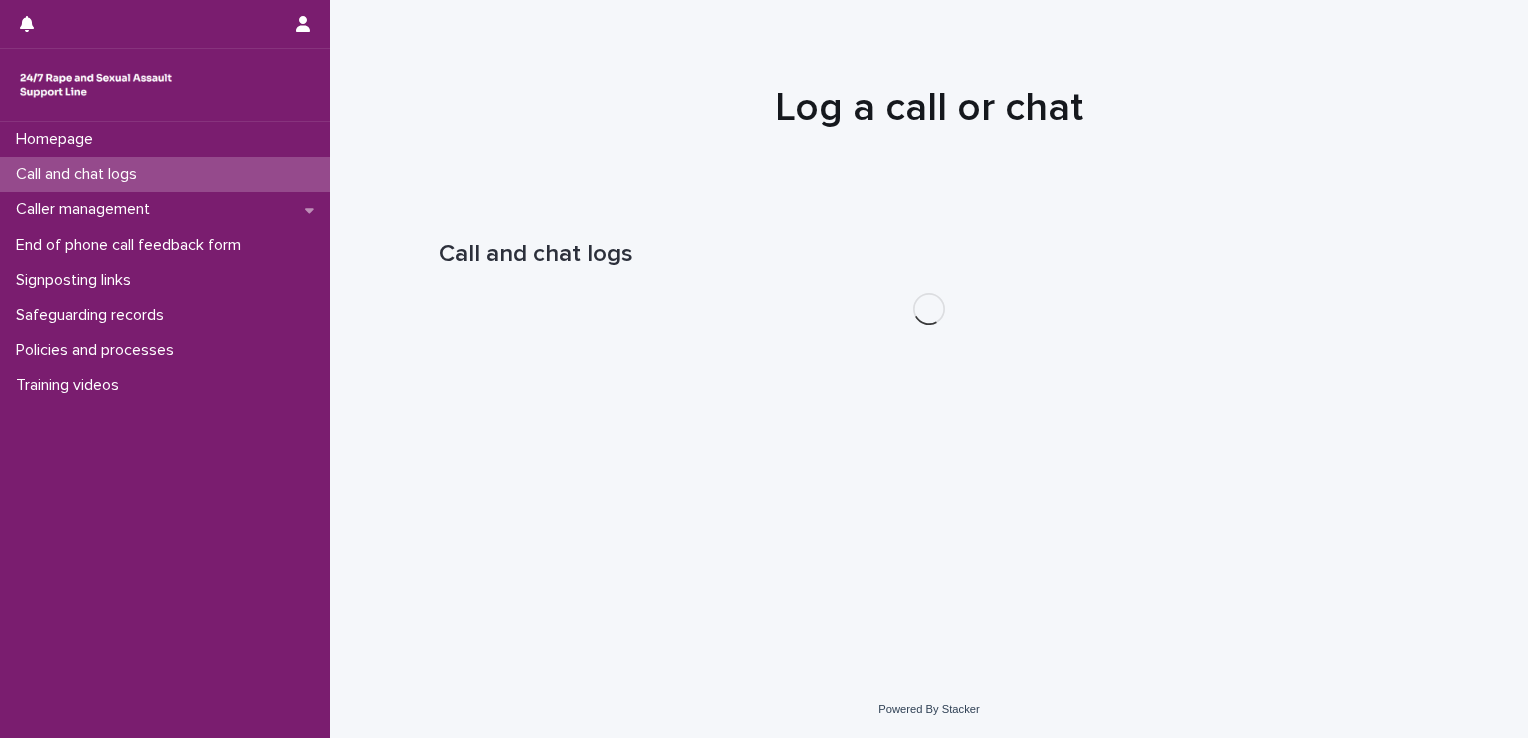 scroll, scrollTop: 0, scrollLeft: 0, axis: both 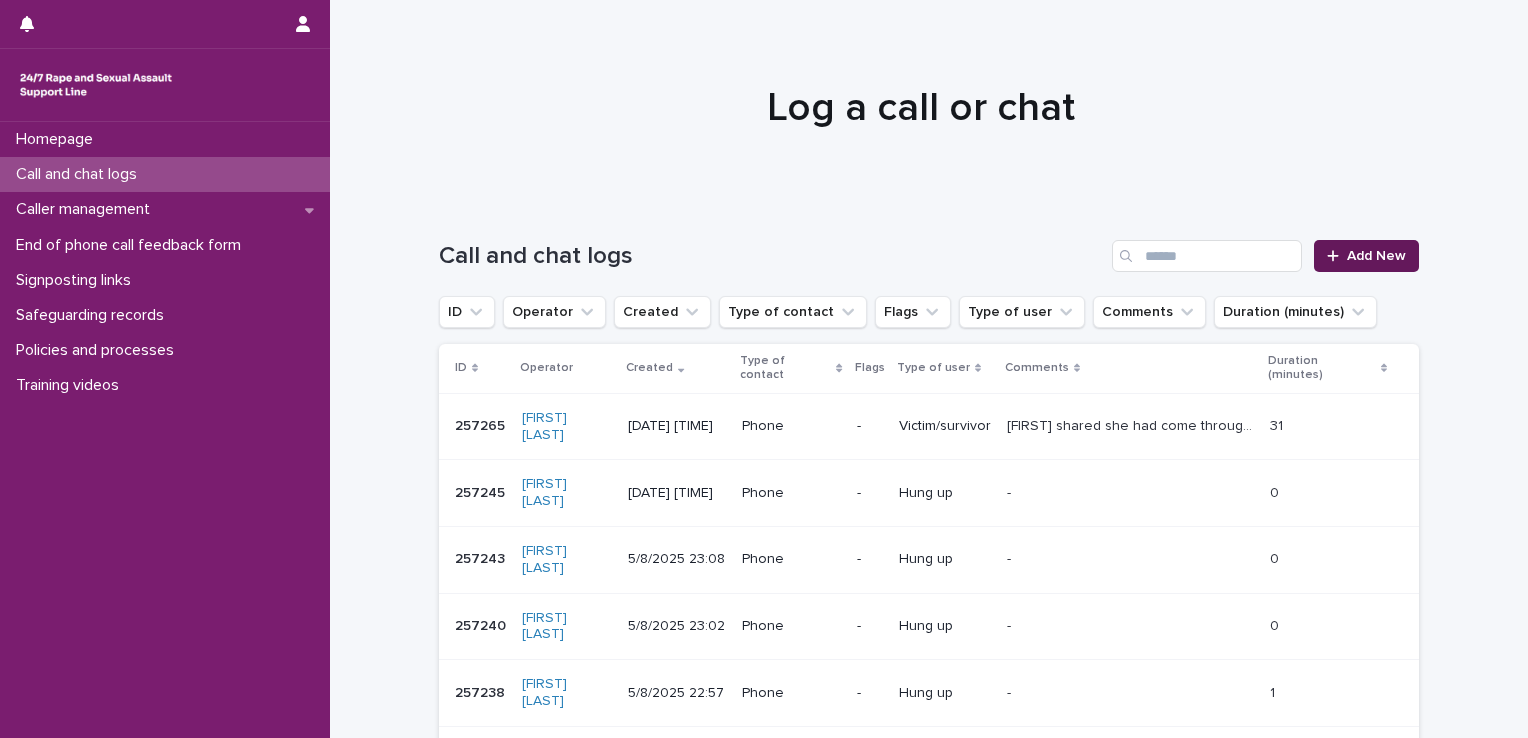 click on "Add New" at bounding box center (1376, 256) 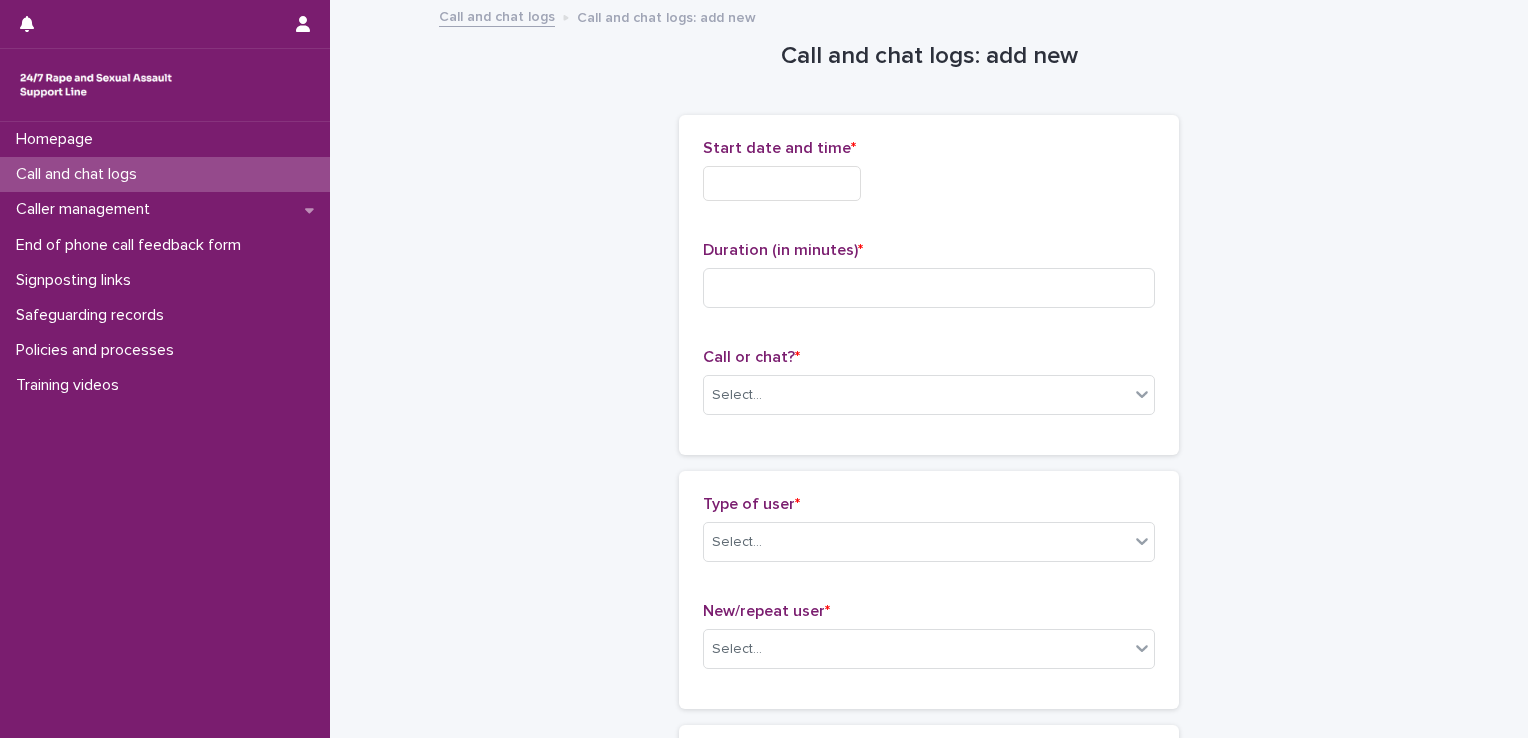 click at bounding box center [782, 183] 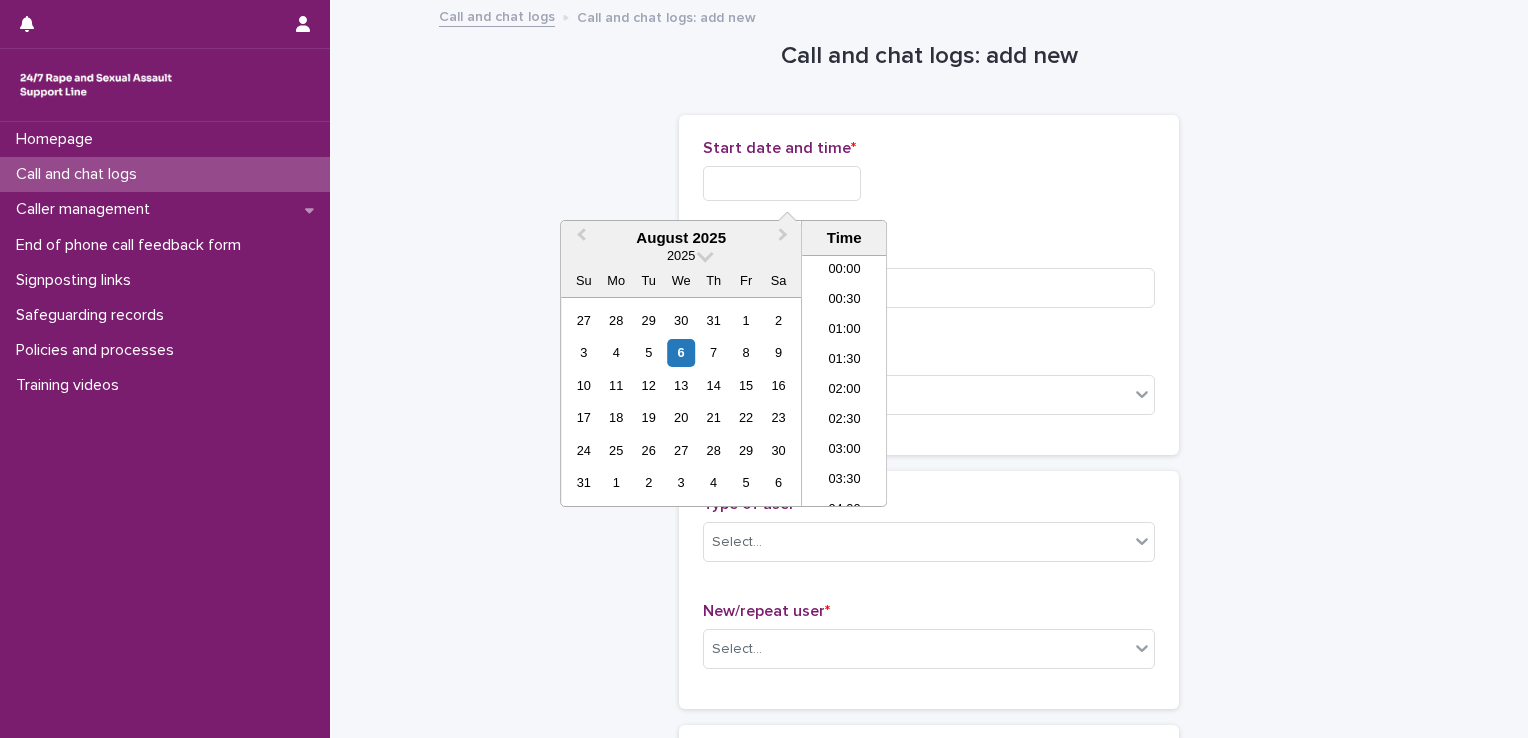 scroll, scrollTop: 1150, scrollLeft: 0, axis: vertical 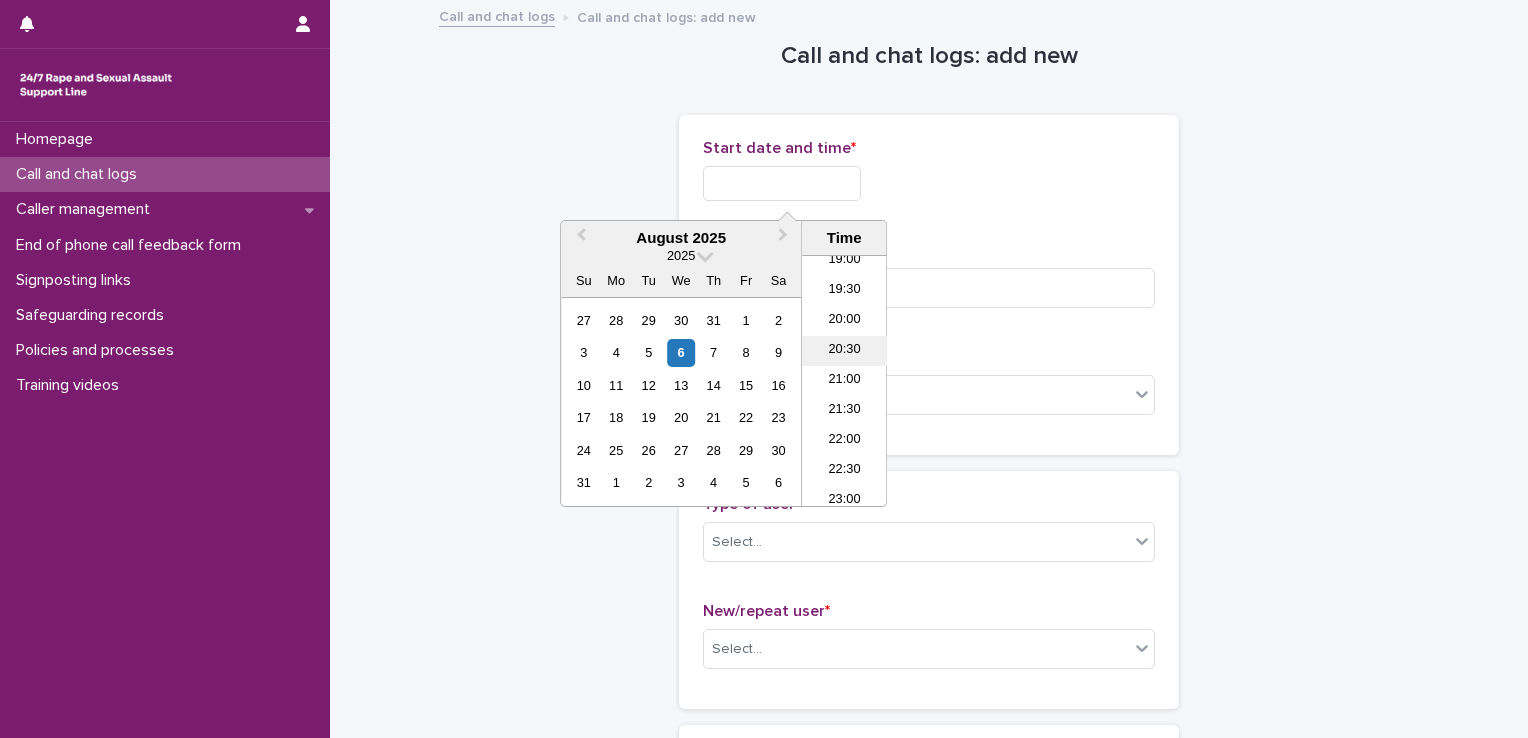 click on "20:30" at bounding box center [844, 351] 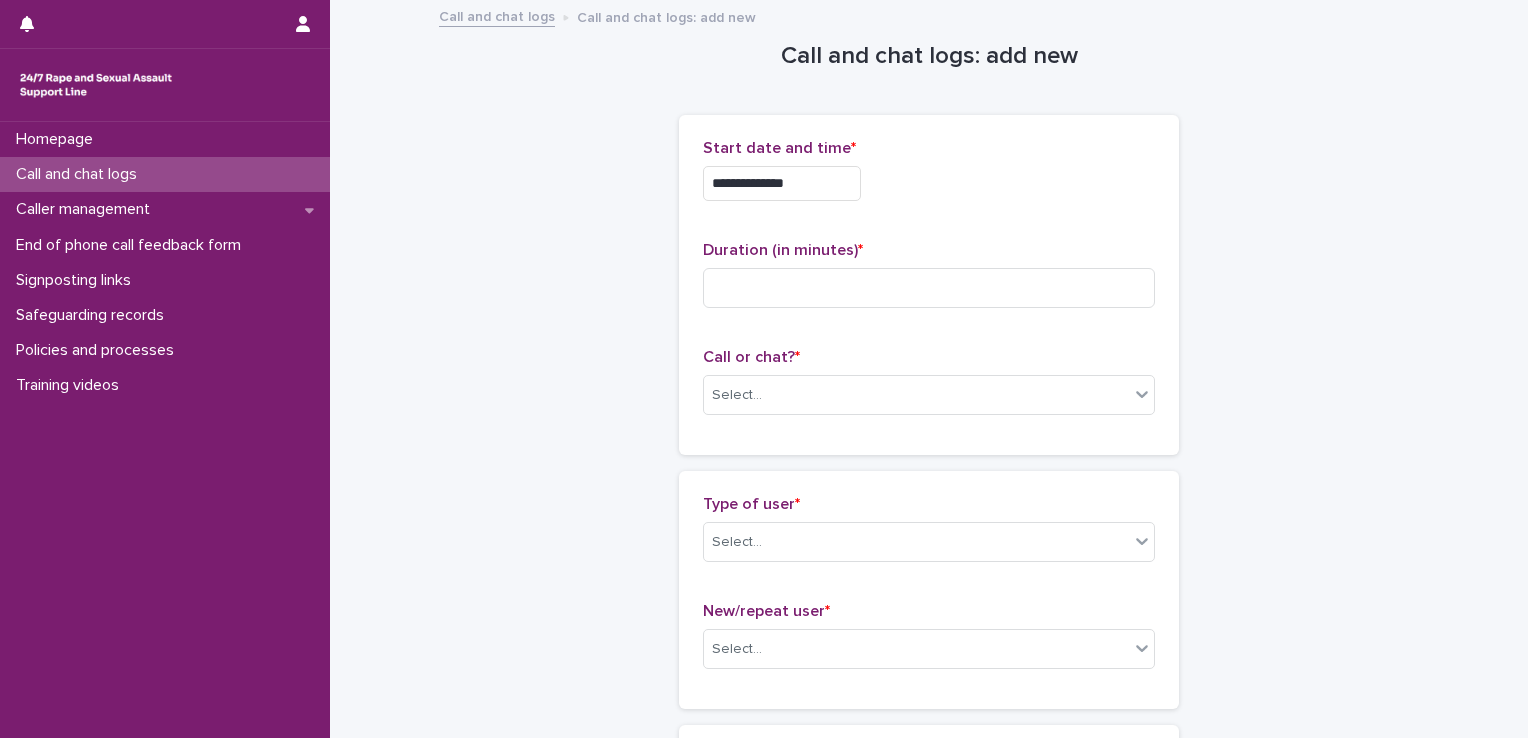 click on "**********" at bounding box center (782, 183) 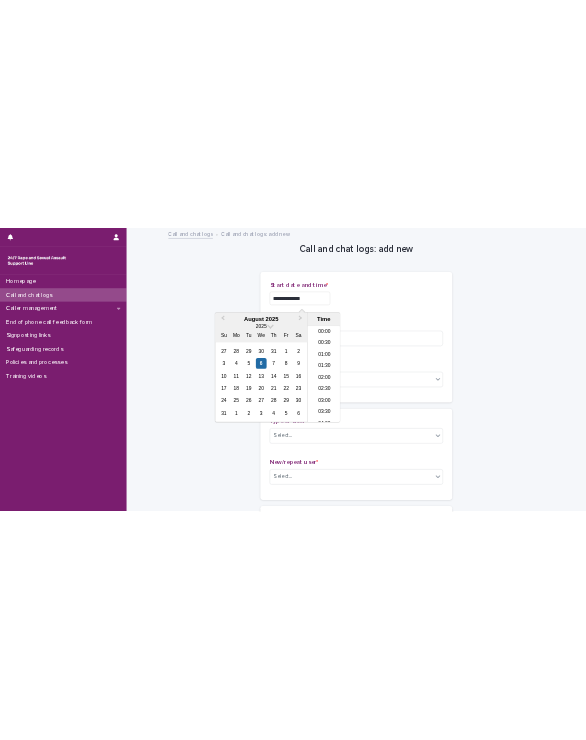 scroll, scrollTop: 1120, scrollLeft: 0, axis: vertical 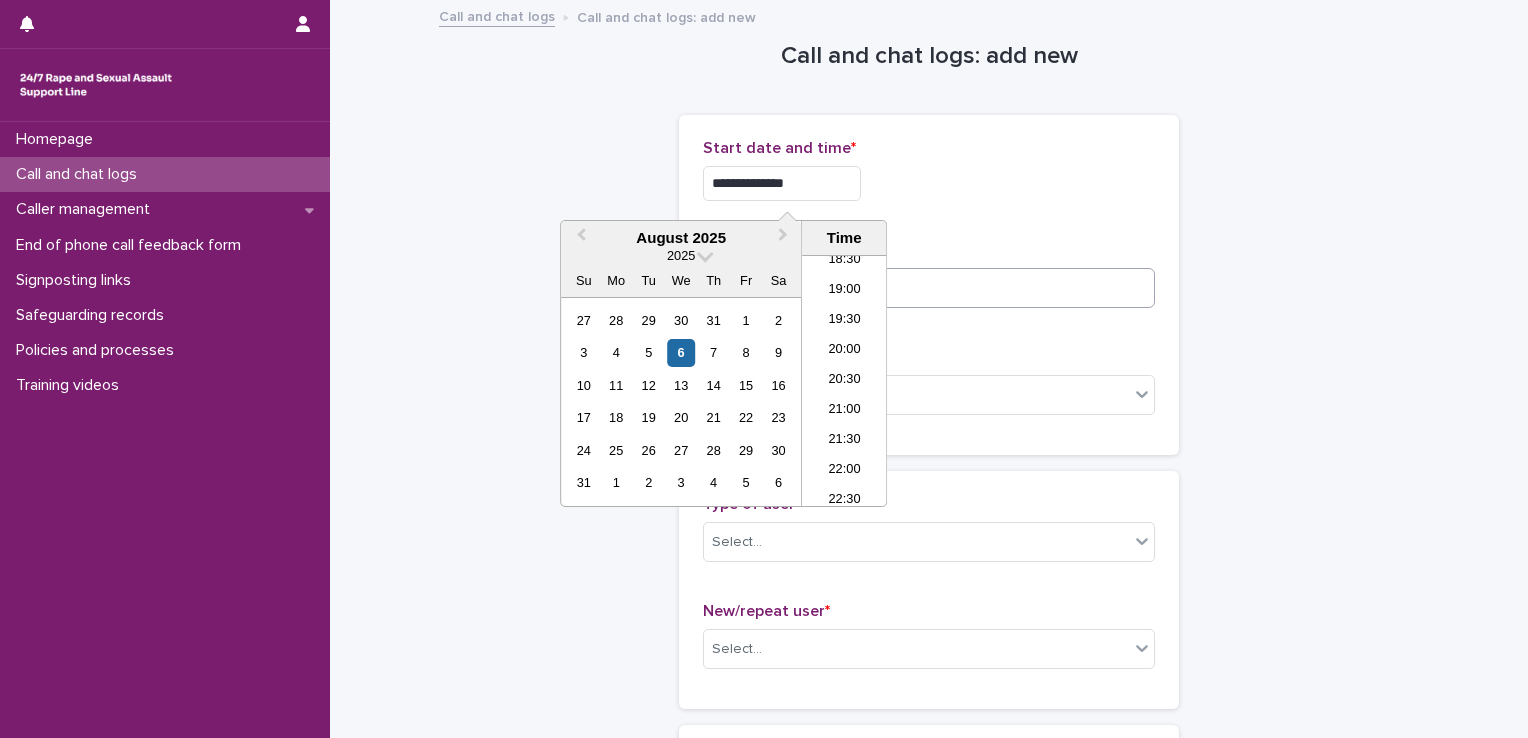 type on "**********" 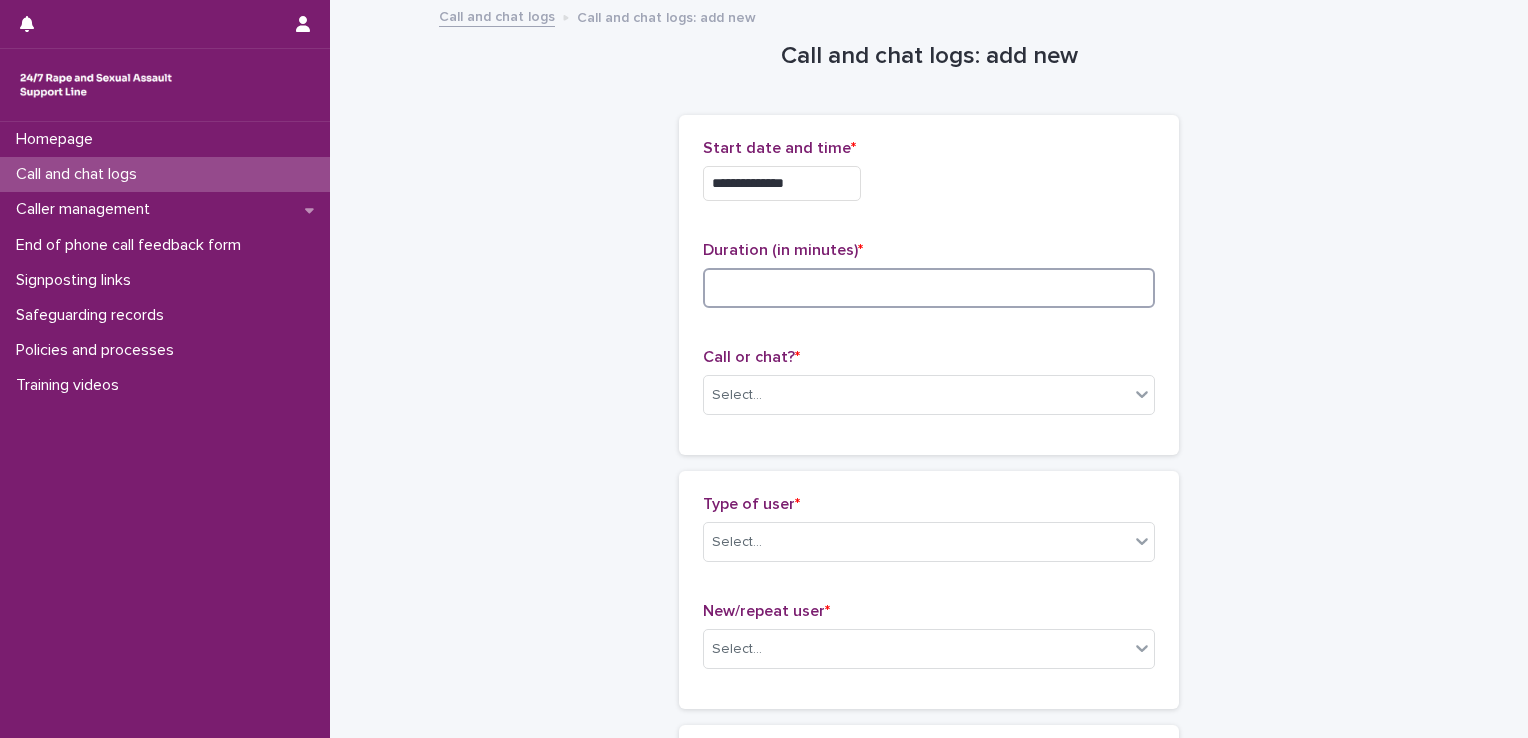 click at bounding box center (929, 288) 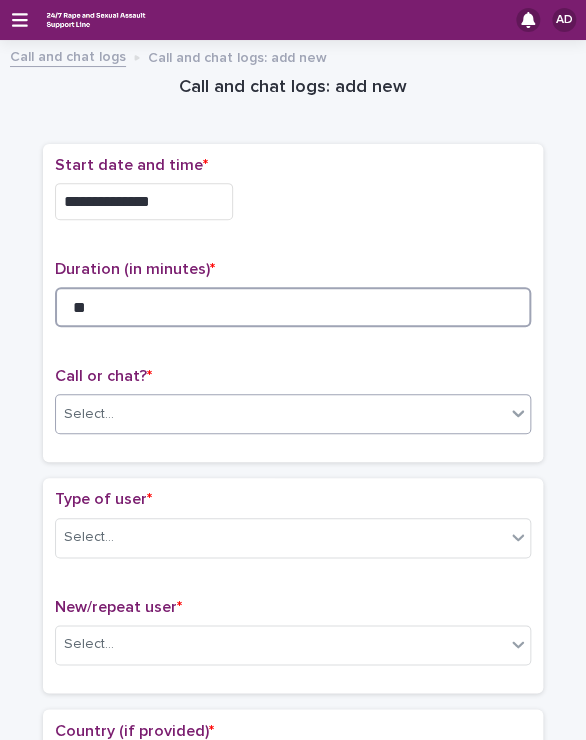type on "**" 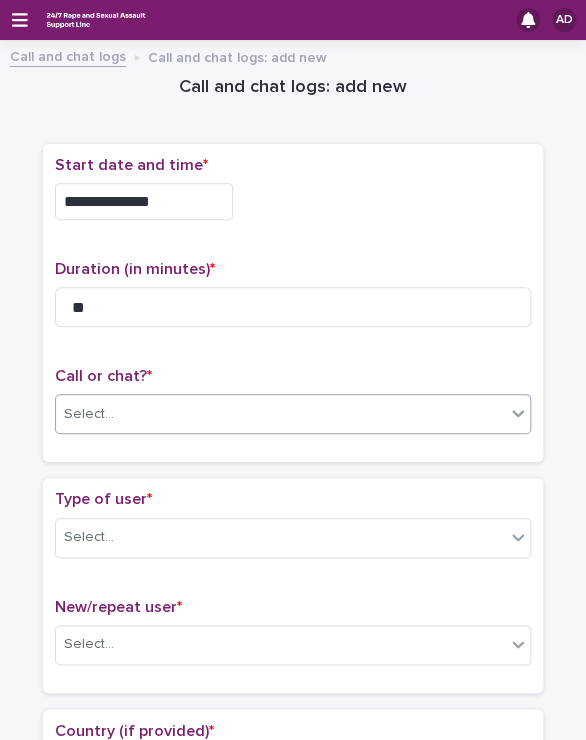 click on "Select..." at bounding box center (280, 414) 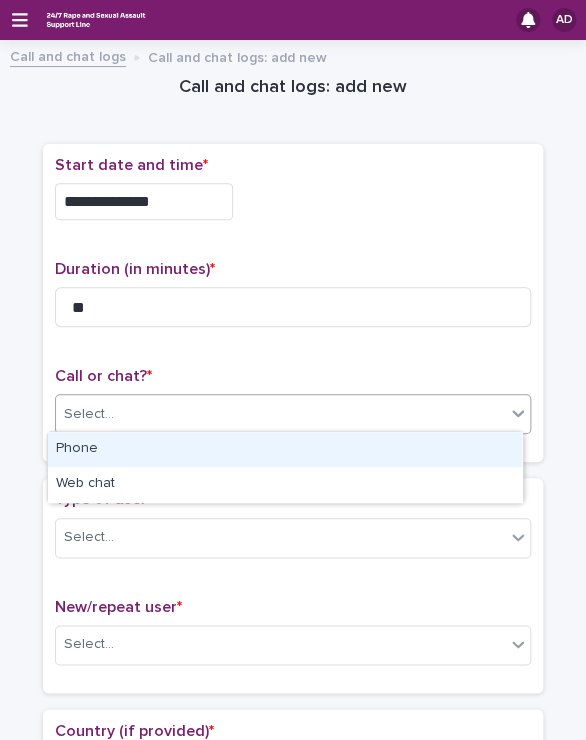 click on "Phone" at bounding box center (285, 449) 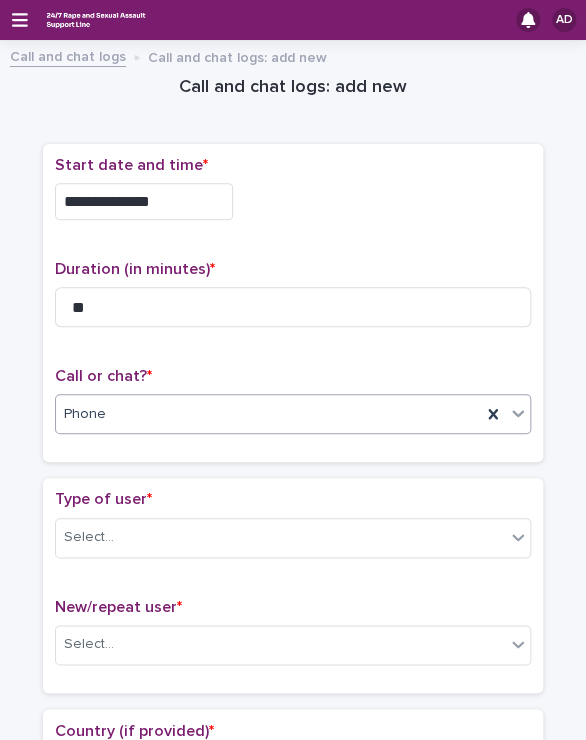 click on "Call or chat? *   option Phone, selected.     0 results available. Select is focused ,type to refine list, press Down to open the menu,  Phone" at bounding box center [293, 408] 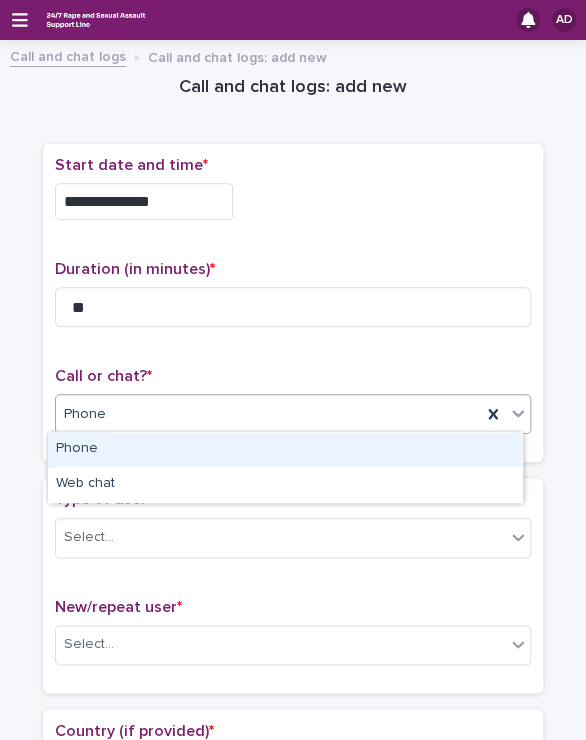 click on "Phone" at bounding box center [268, 414] 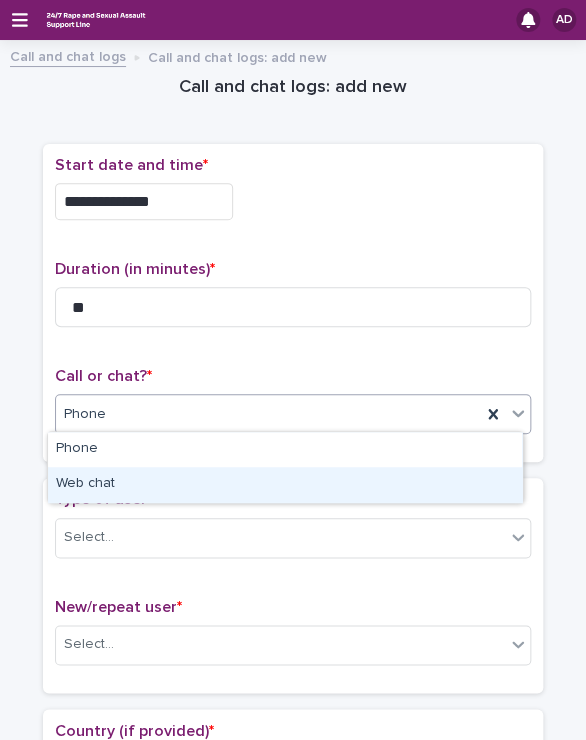 click on "Web chat" at bounding box center (285, 484) 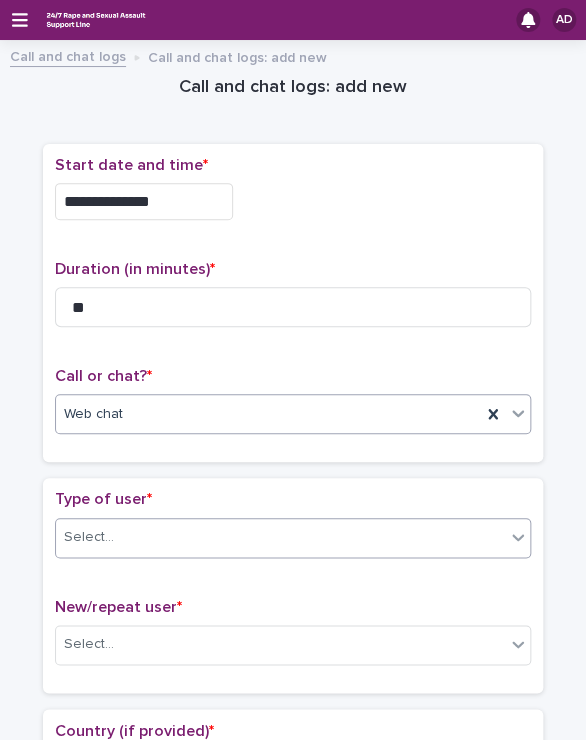 click on "Select..." at bounding box center (280, 537) 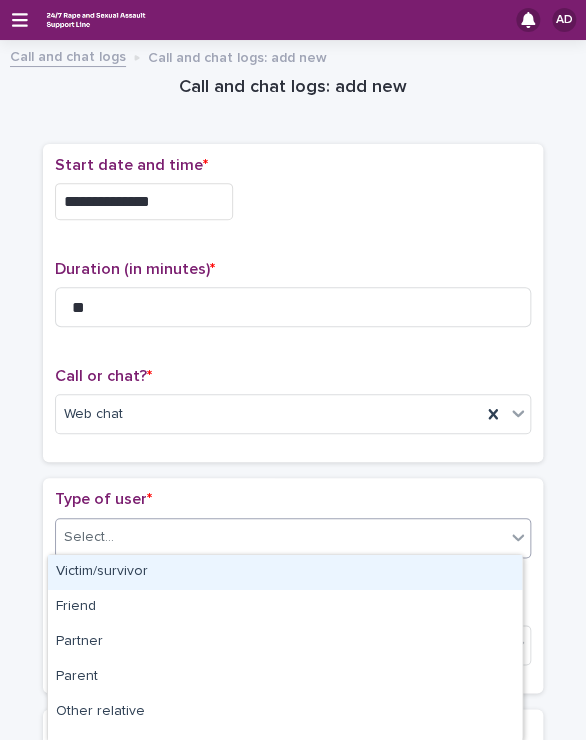 click on "Victim/survivor" at bounding box center [285, 572] 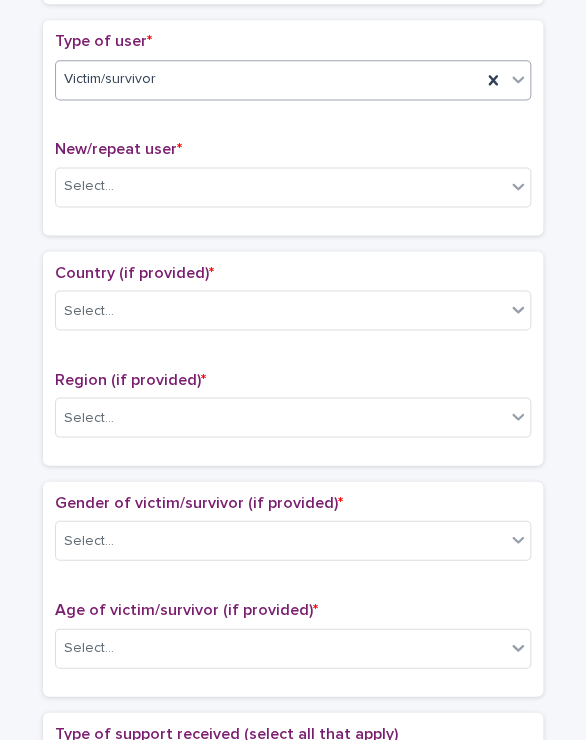 scroll, scrollTop: 480, scrollLeft: 0, axis: vertical 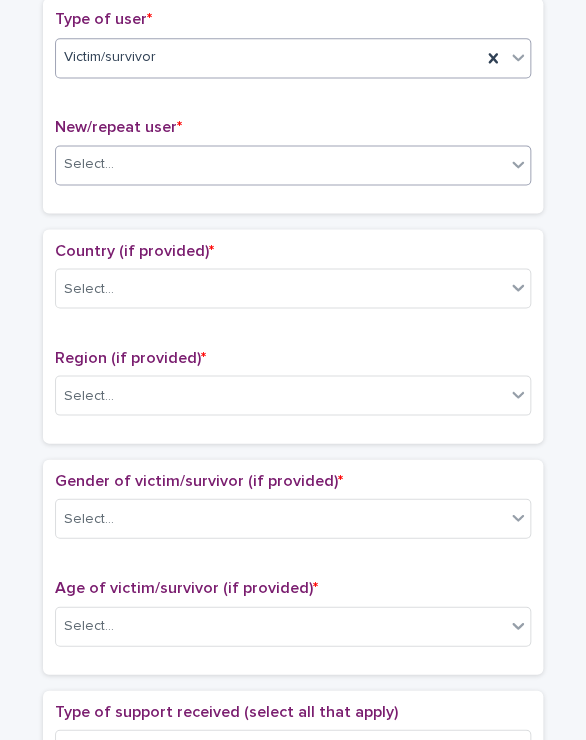 click on "Select..." at bounding box center (280, 164) 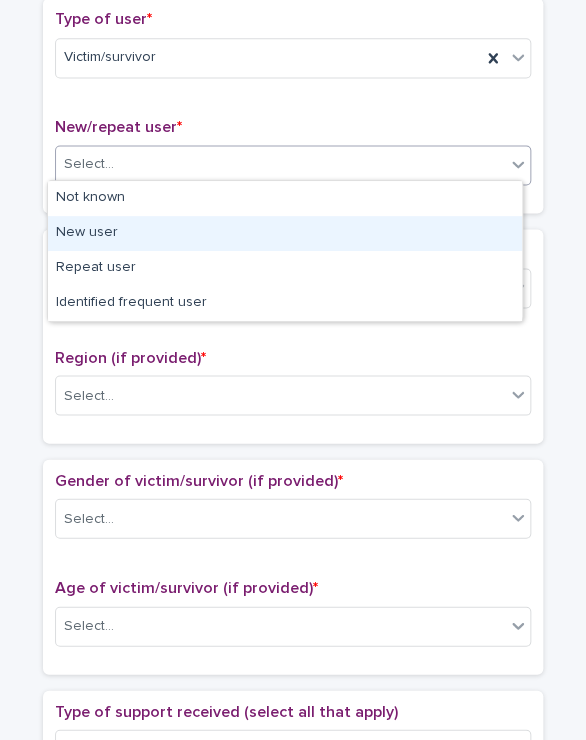 click on "New user" at bounding box center (285, 233) 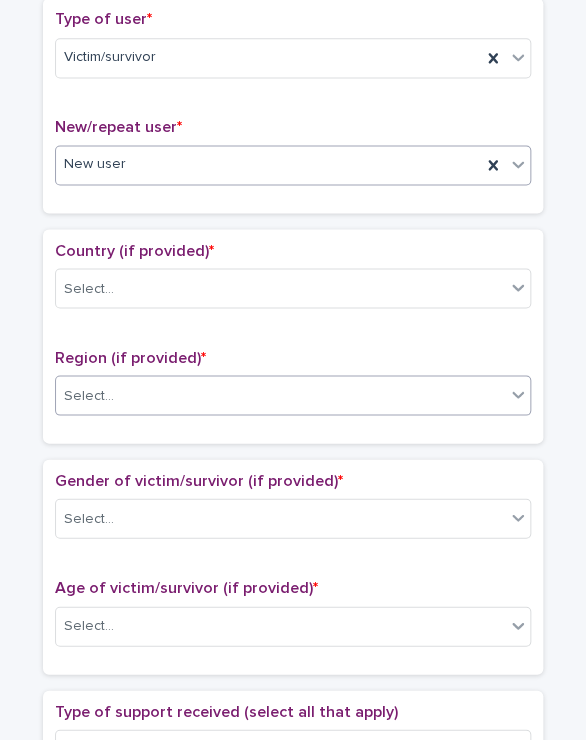 scroll, scrollTop: 724, scrollLeft: 0, axis: vertical 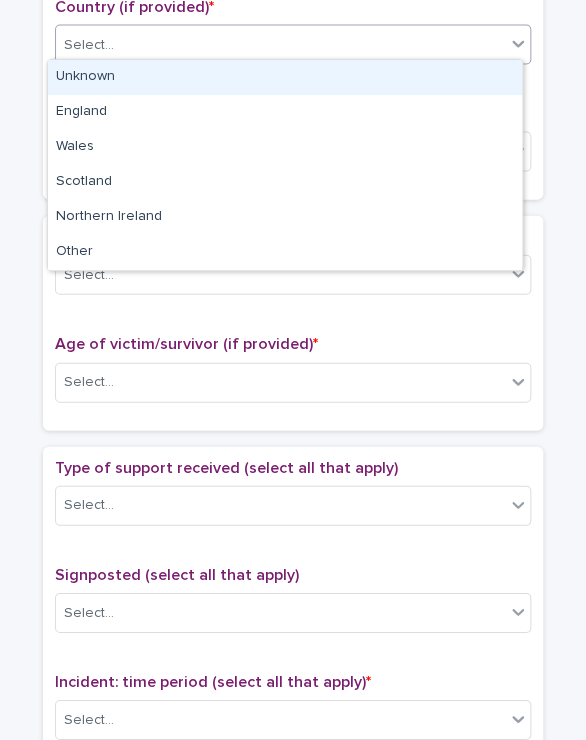 click on "Select..." at bounding box center [280, 44] 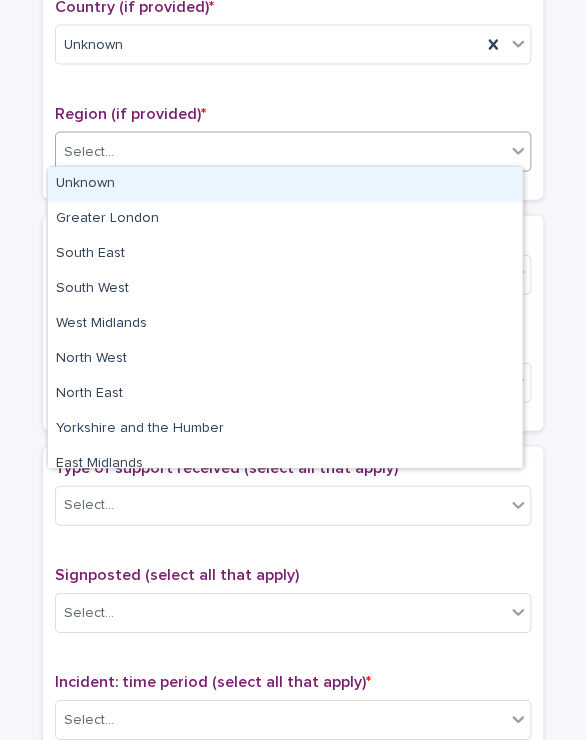 click on "Select..." at bounding box center (280, 151) 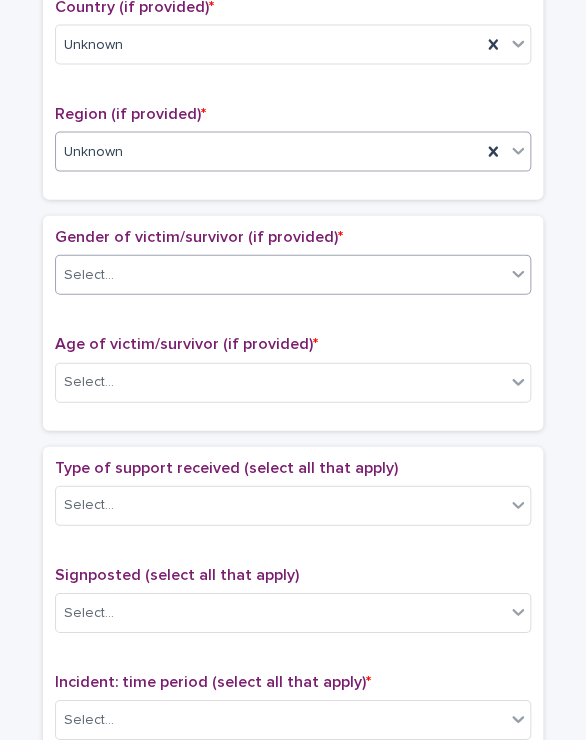 click on "Select..." at bounding box center [280, 274] 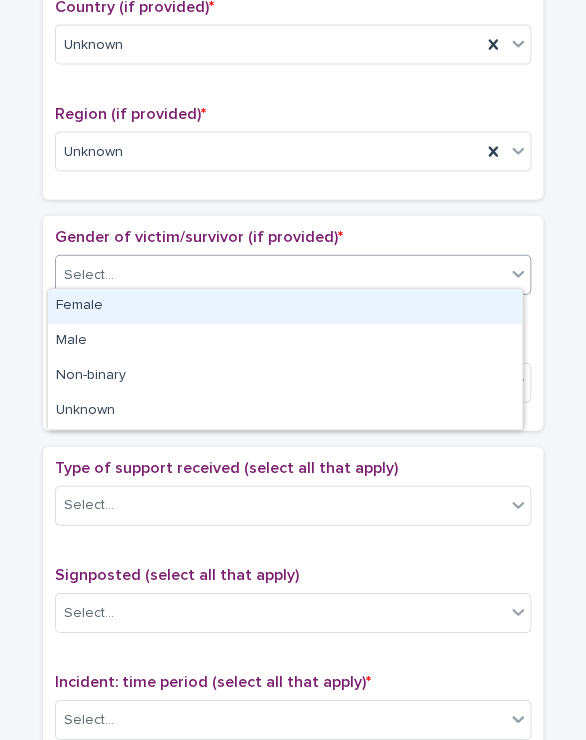click on "Female" at bounding box center (285, 306) 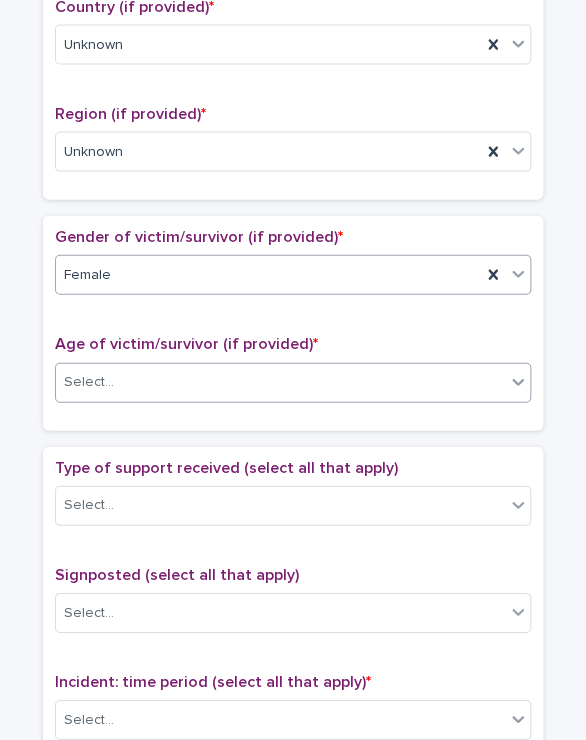 click on "Select..." at bounding box center [280, 381] 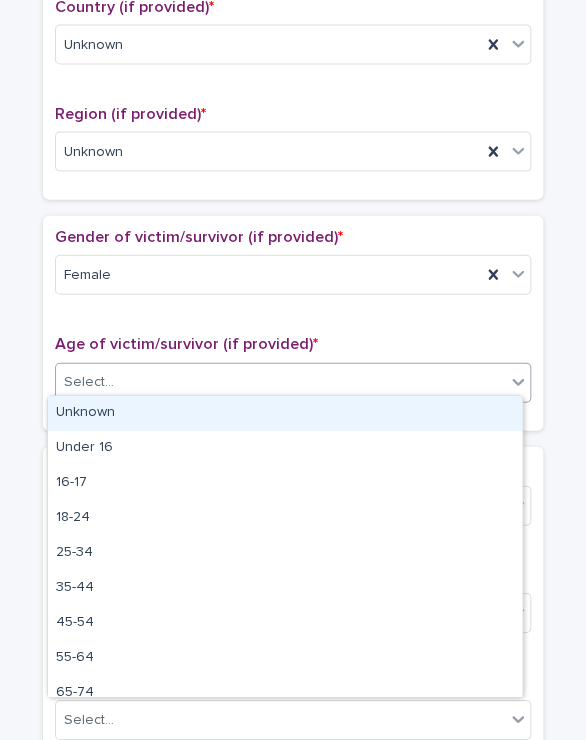 click on "Unknown" at bounding box center [285, 413] 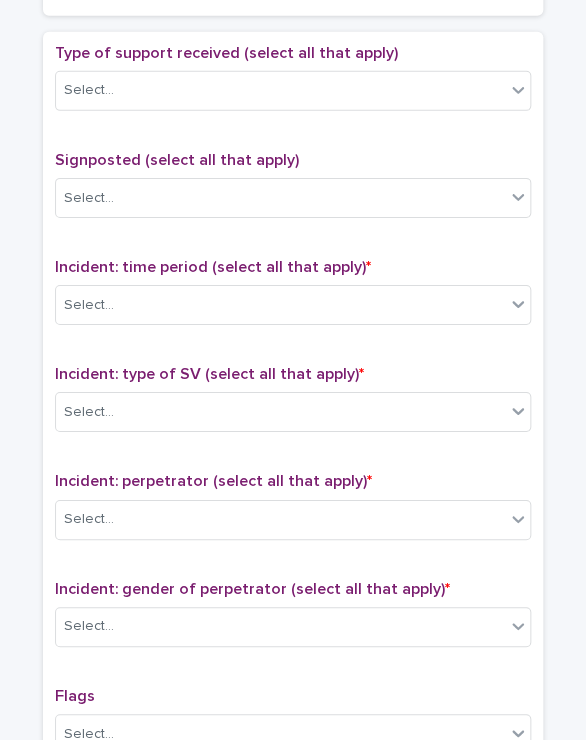 scroll, scrollTop: 1136, scrollLeft: 0, axis: vertical 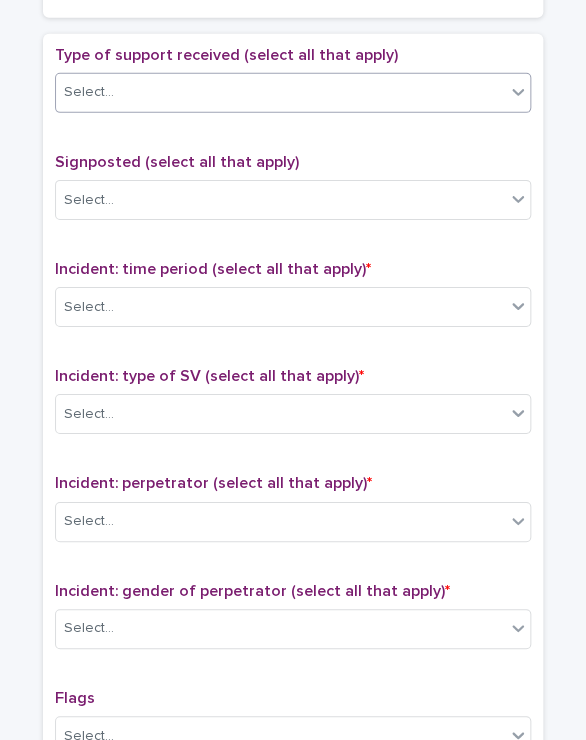click on "Select..." at bounding box center [280, 92] 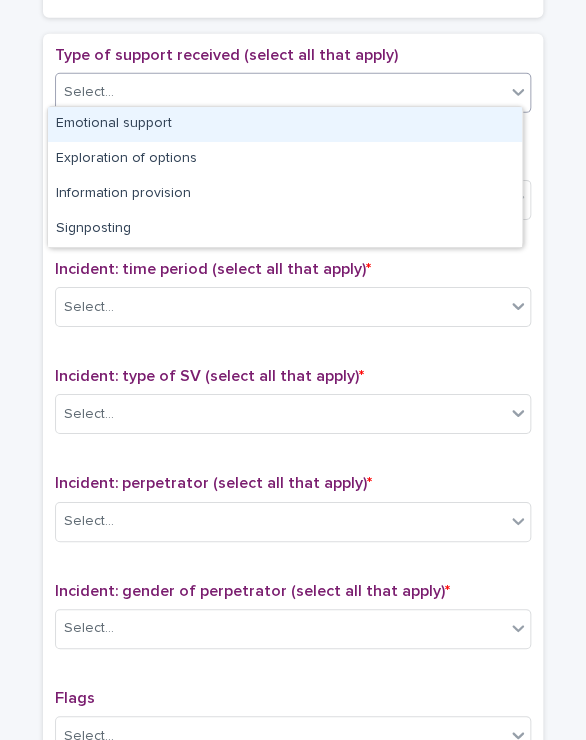 click on "Emotional support" at bounding box center (285, 124) 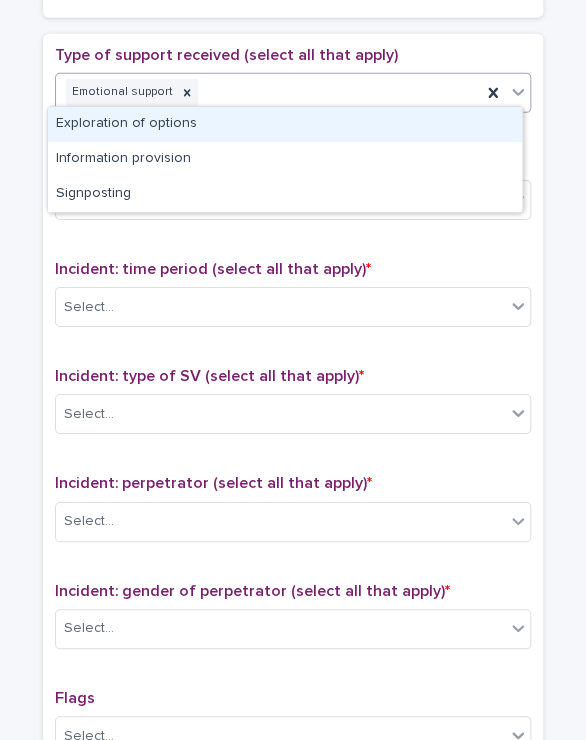 click on "Emotional support" at bounding box center [268, 92] 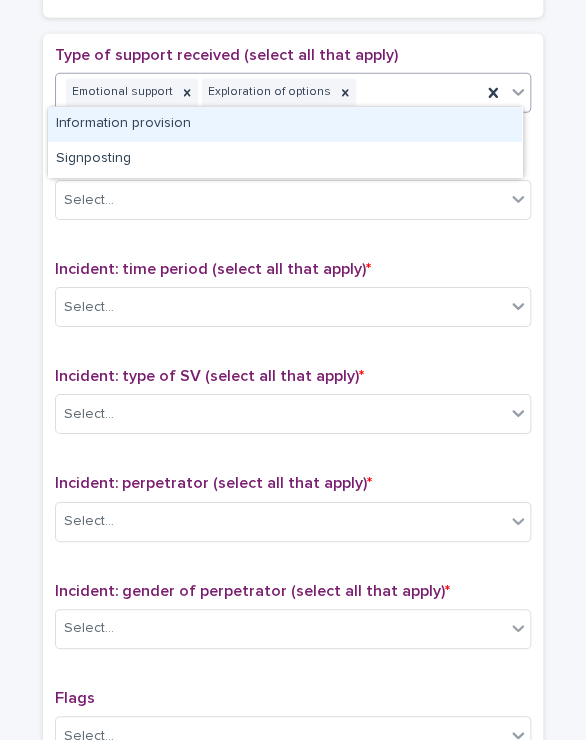 click on "Emotional support Exploration of options" at bounding box center (268, 92) 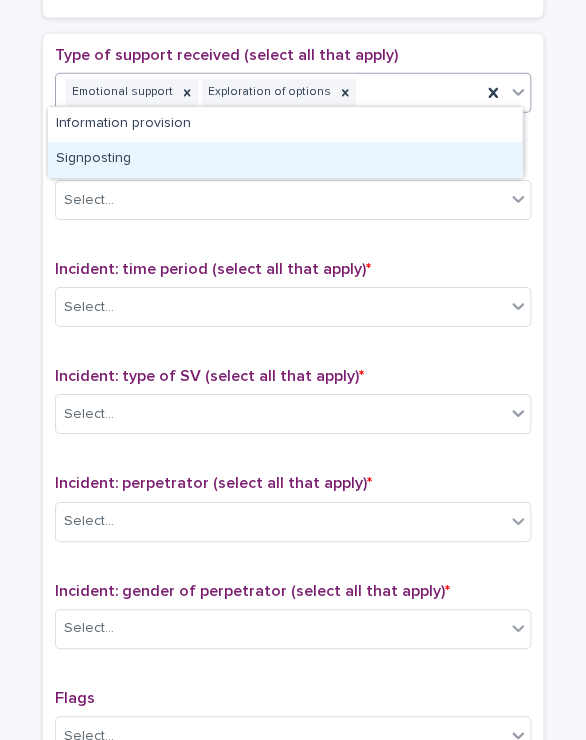 click on "Signposting" at bounding box center [285, 159] 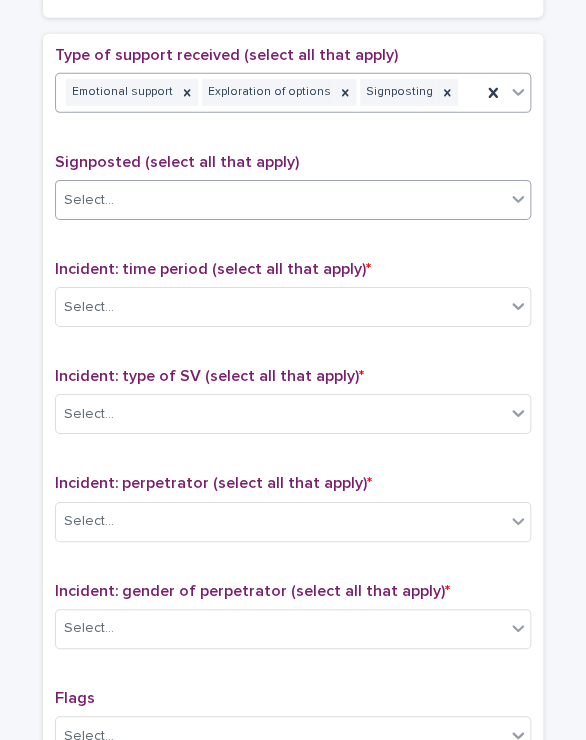 click on "Select..." at bounding box center [280, 200] 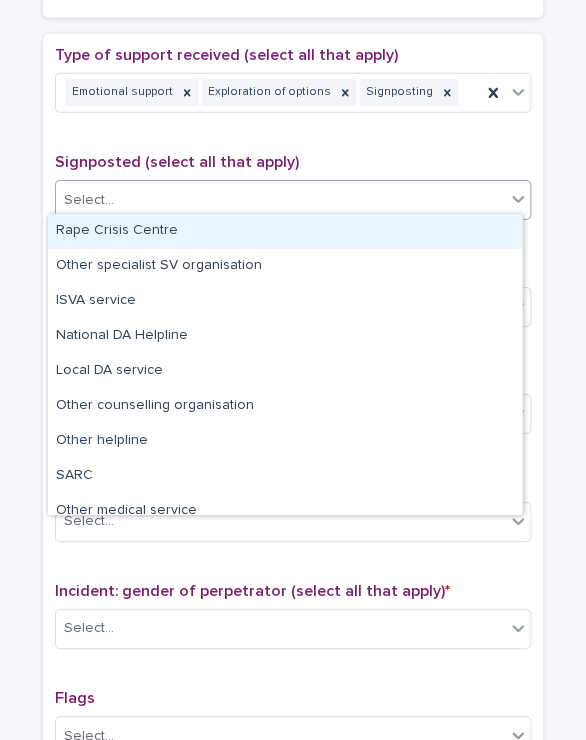 click on "Rape Crisis Centre" at bounding box center (285, 231) 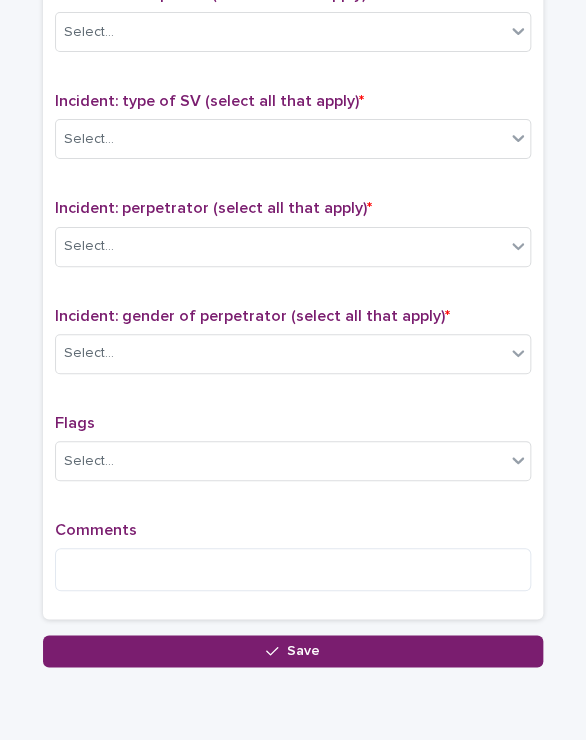 scroll, scrollTop: 1310, scrollLeft: 0, axis: vertical 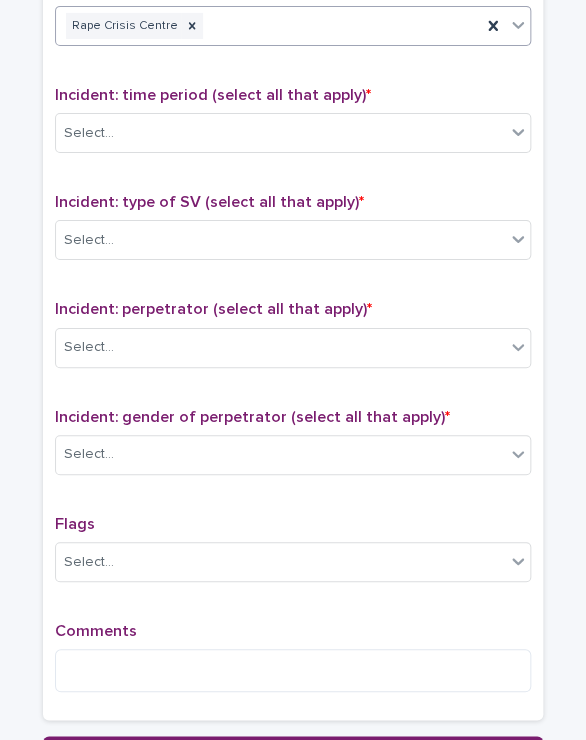 click on "Rape Crisis Centre" at bounding box center [268, 26] 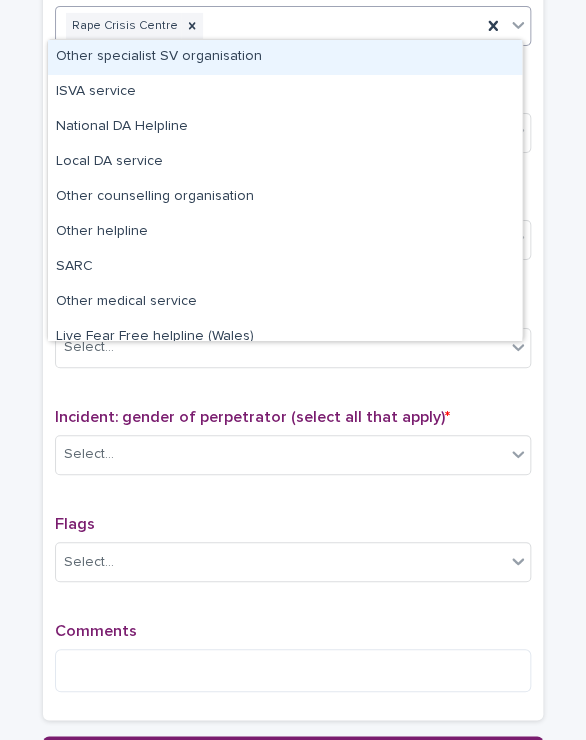 click on "Other specialist SV organisation" at bounding box center [285, 57] 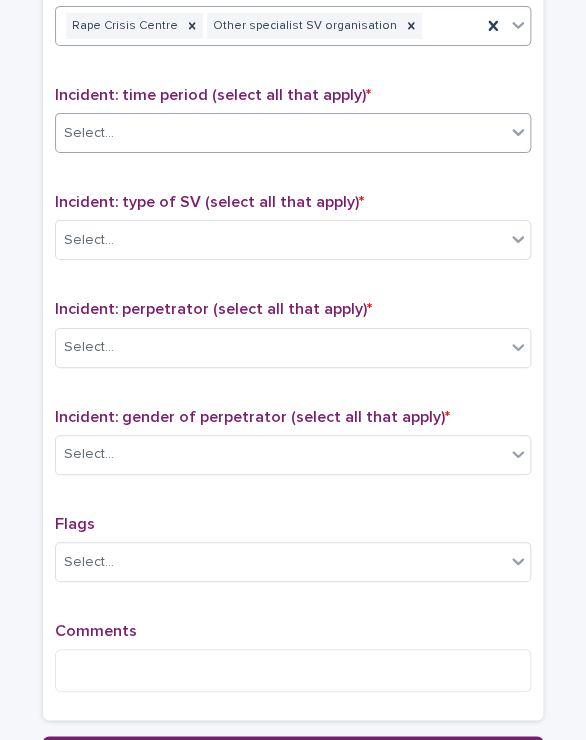 click on "Select..." at bounding box center (280, 133) 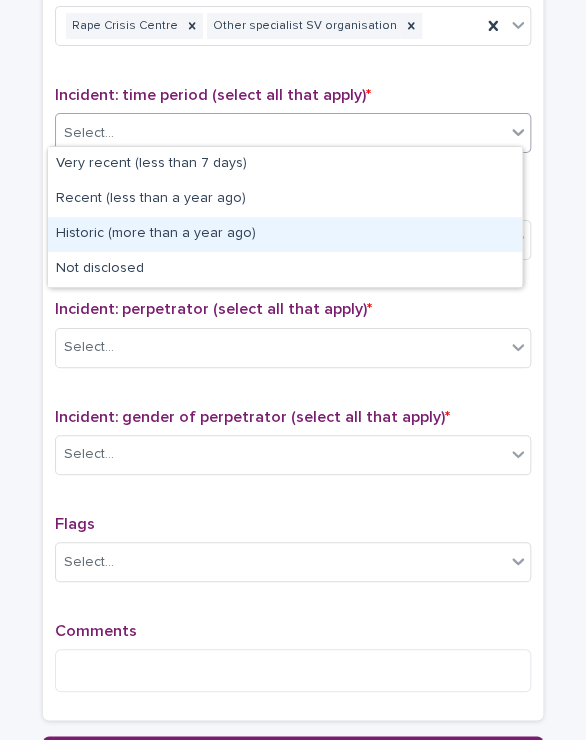click on "Historic (more than a year ago)" at bounding box center (285, 234) 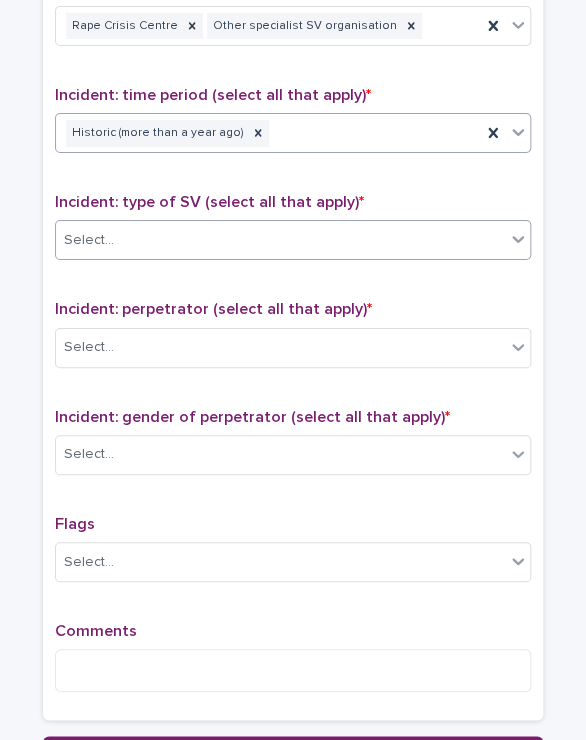 click on "Select..." at bounding box center (280, 240) 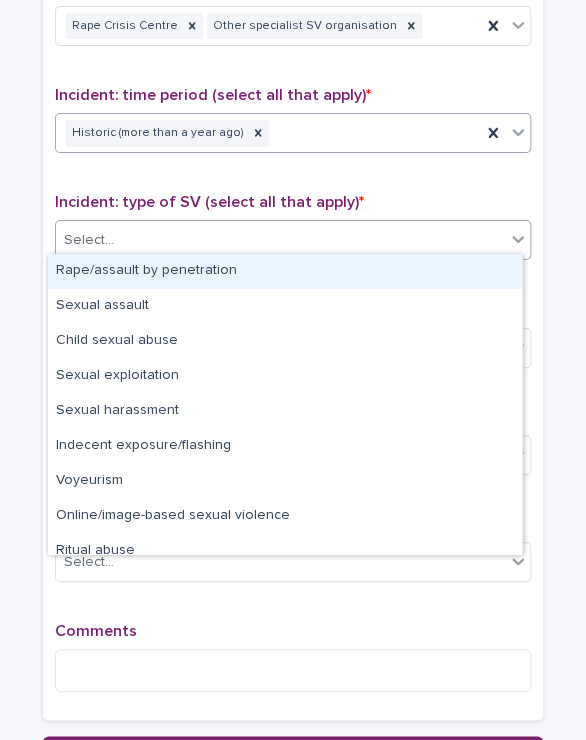 click on "Historic (more than a year ago)" at bounding box center (268, 133) 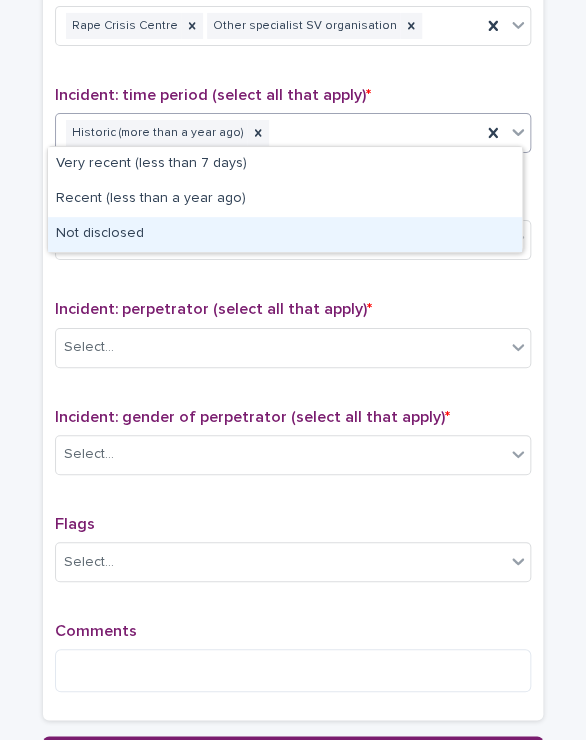 click on "Not disclosed" at bounding box center (285, 234) 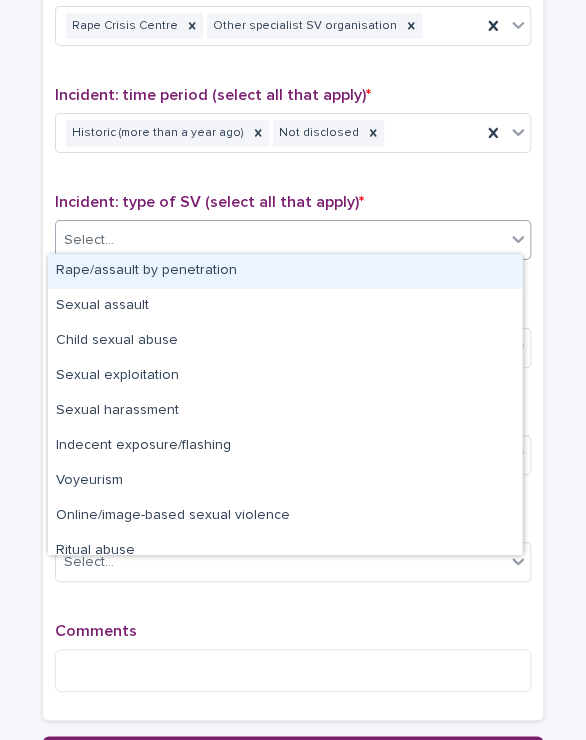 click on "Select..." at bounding box center (280, 240) 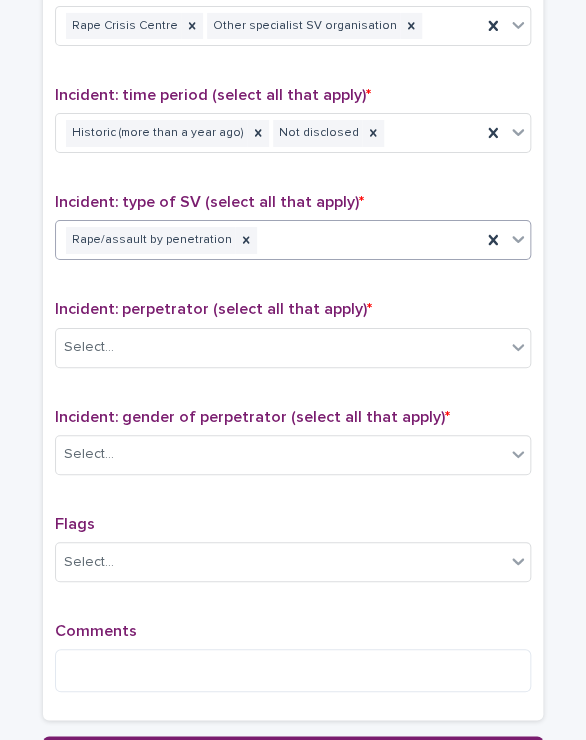 click on "Rape/assault by penetration" at bounding box center (268, 240) 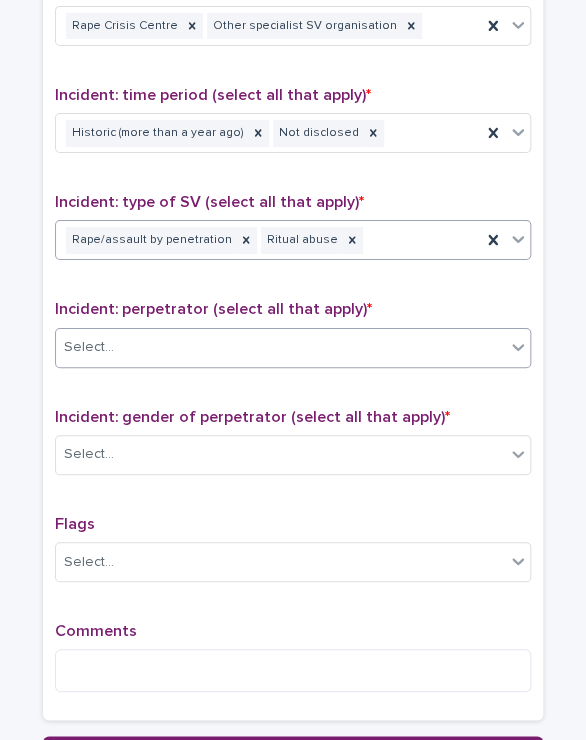 click on "Select..." at bounding box center [280, 347] 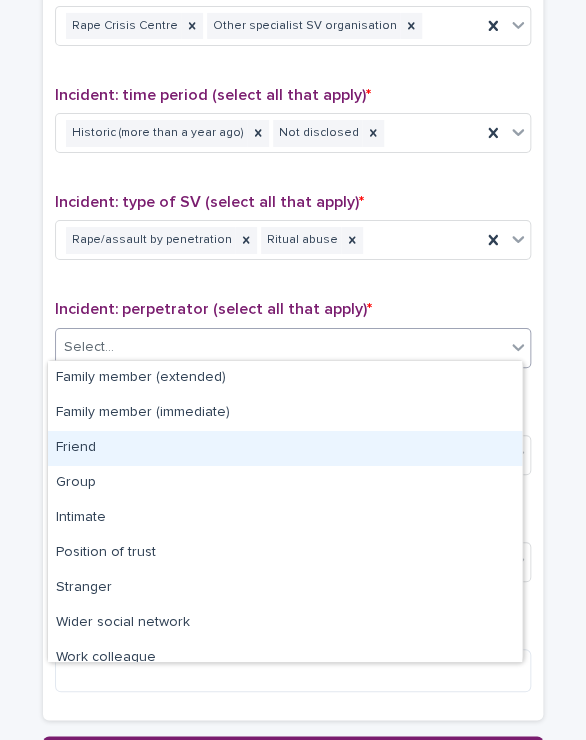 click on "Friend" at bounding box center (285, 448) 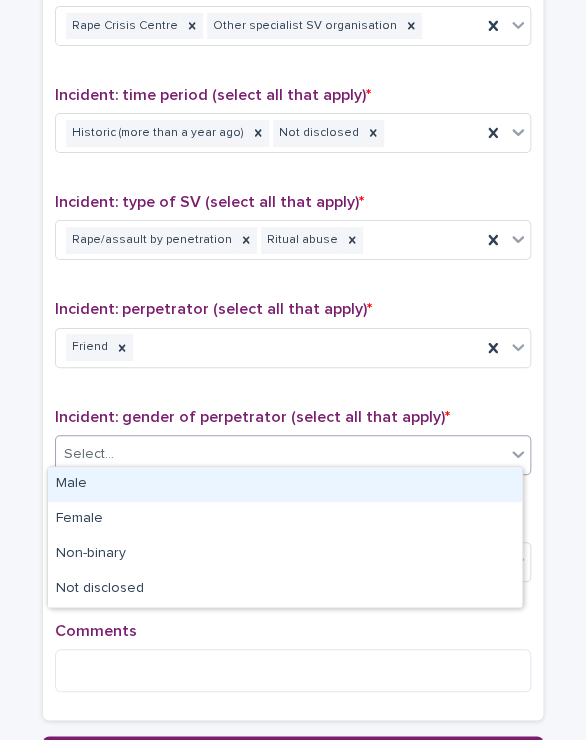 click on "Select..." at bounding box center (280, 454) 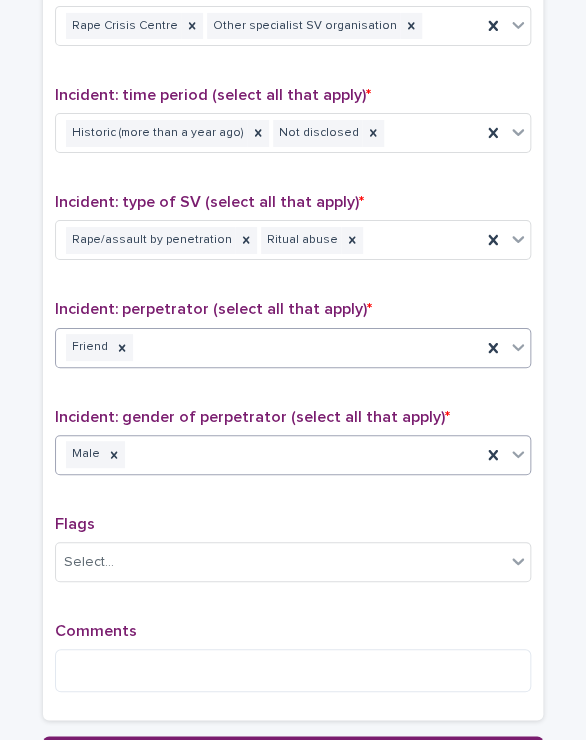 click on "Friend" at bounding box center [268, 347] 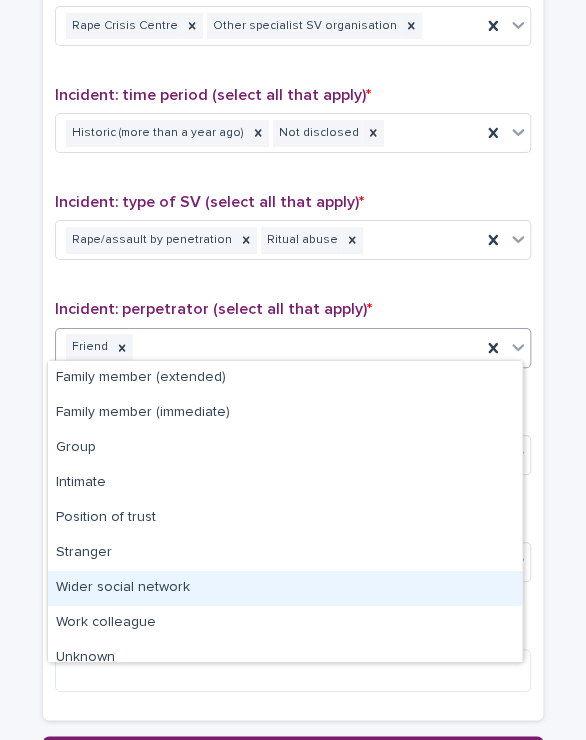 scroll, scrollTop: 50, scrollLeft: 0, axis: vertical 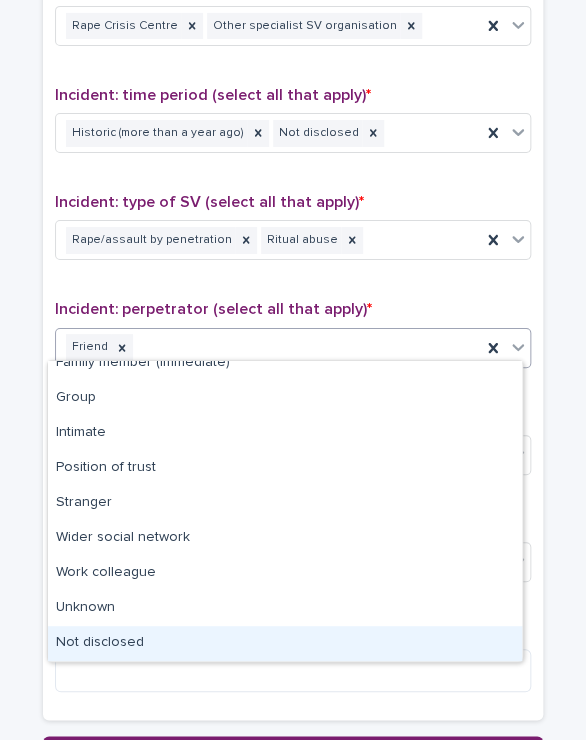 click on "Not disclosed" at bounding box center [285, 643] 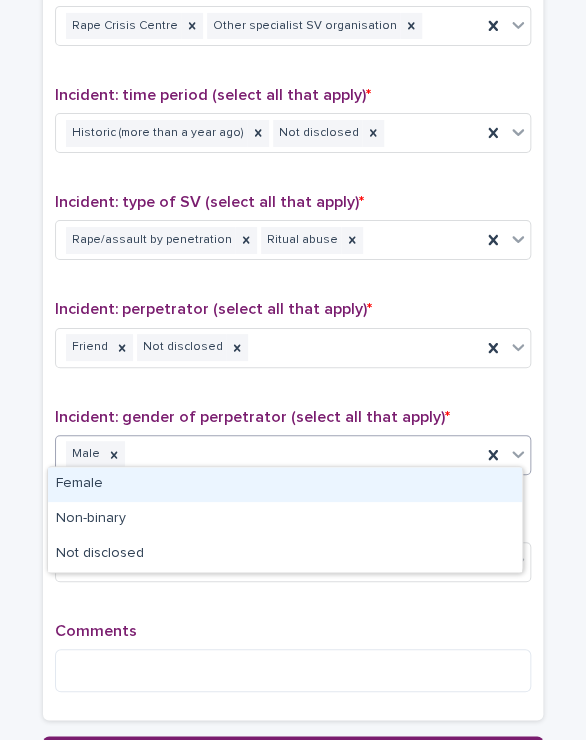 click on "Male" at bounding box center (268, 454) 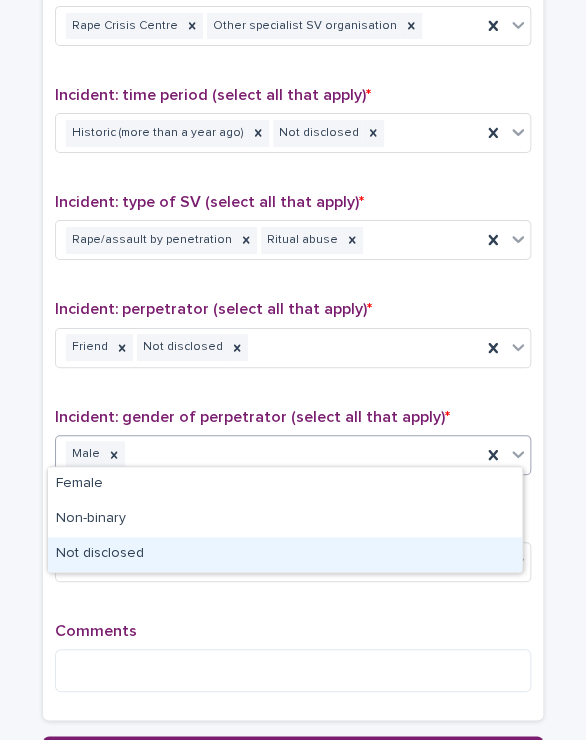 click on "Not disclosed" at bounding box center (285, 554) 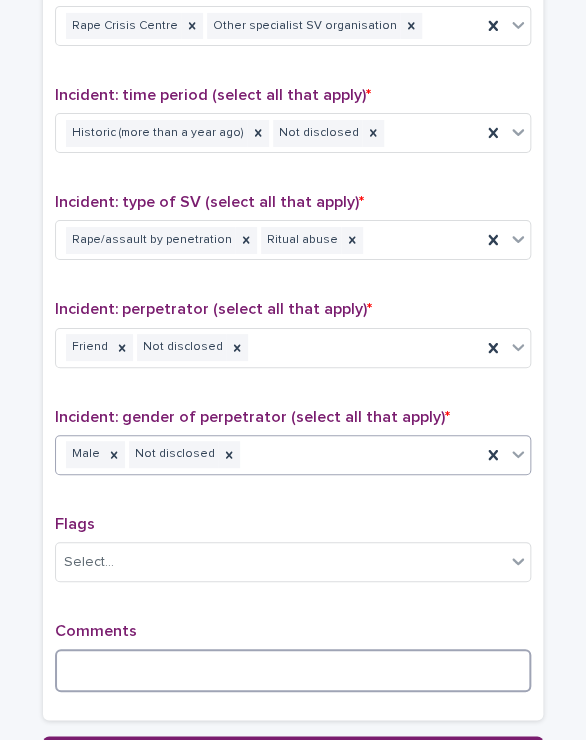 click at bounding box center (293, 670) 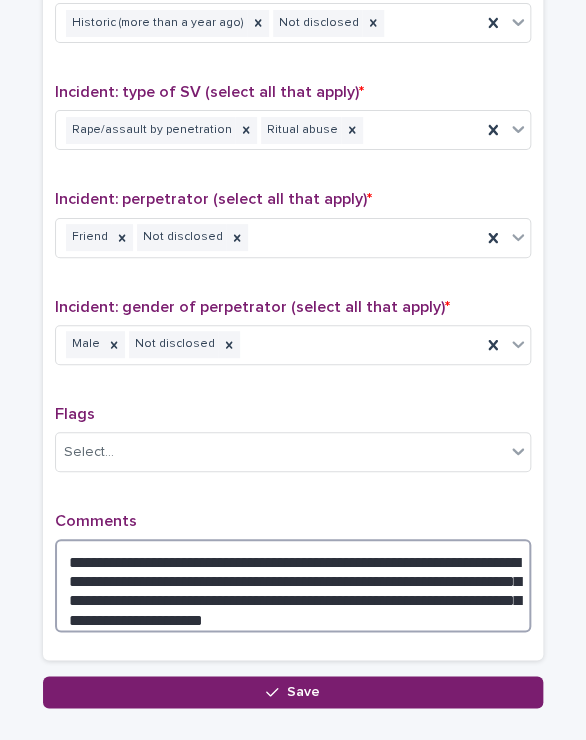 scroll, scrollTop: 1422, scrollLeft: 0, axis: vertical 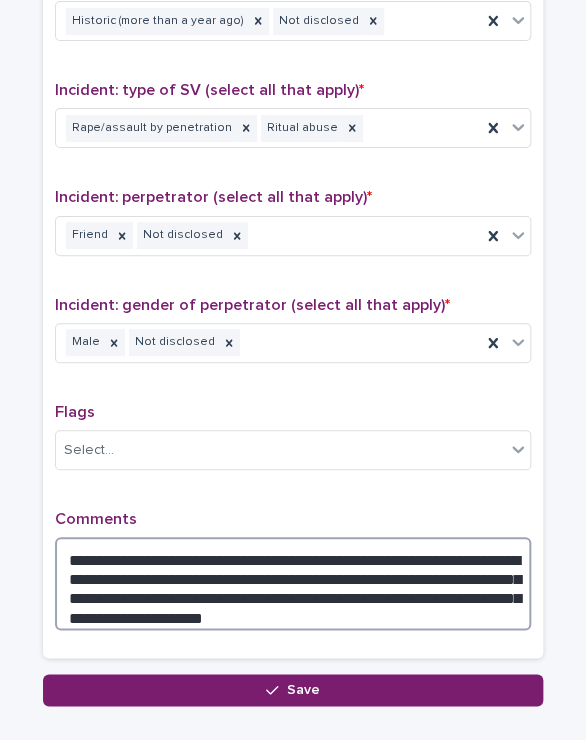 click on "**********" at bounding box center [293, 583] 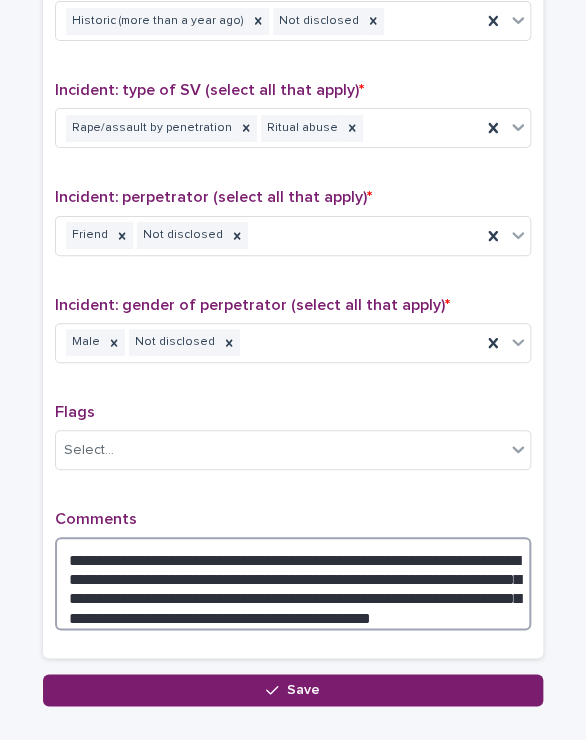 click on "**********" at bounding box center (293, 583) 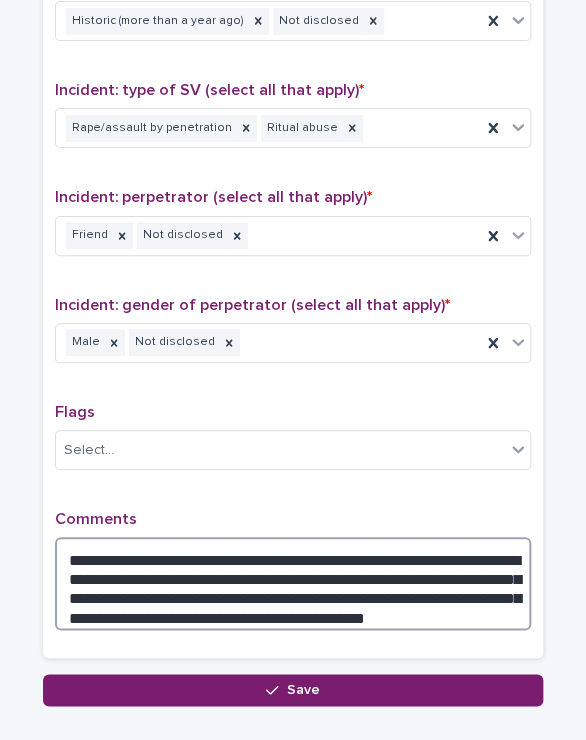 drag, startPoint x: 468, startPoint y: 593, endPoint x: 284, endPoint y: 601, distance: 184.17383 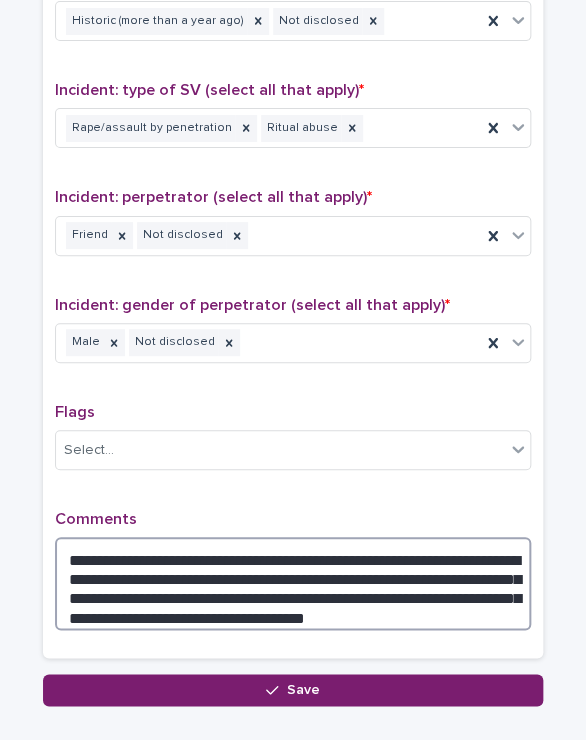 click on "**********" at bounding box center (293, 583) 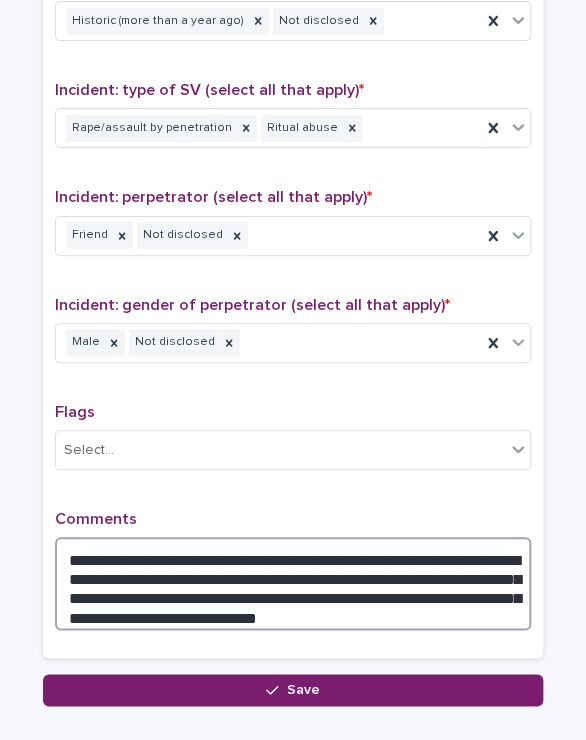 click on "**********" at bounding box center [293, 583] 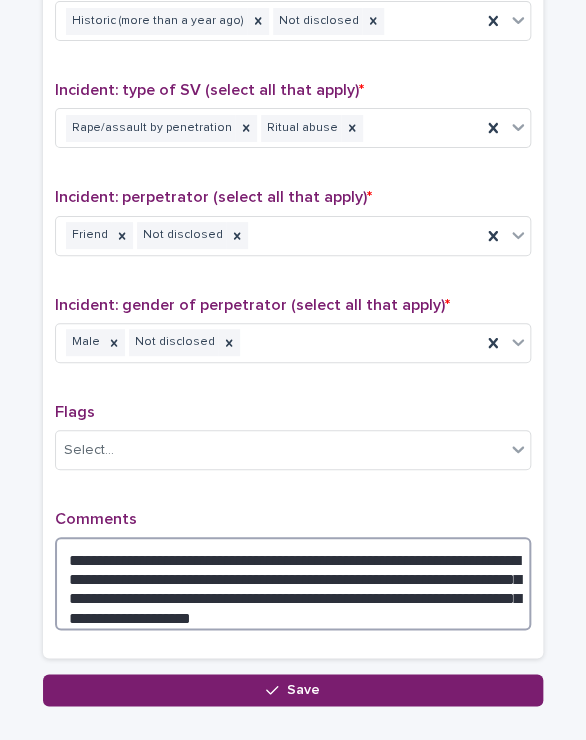 click on "**********" at bounding box center [293, 583] 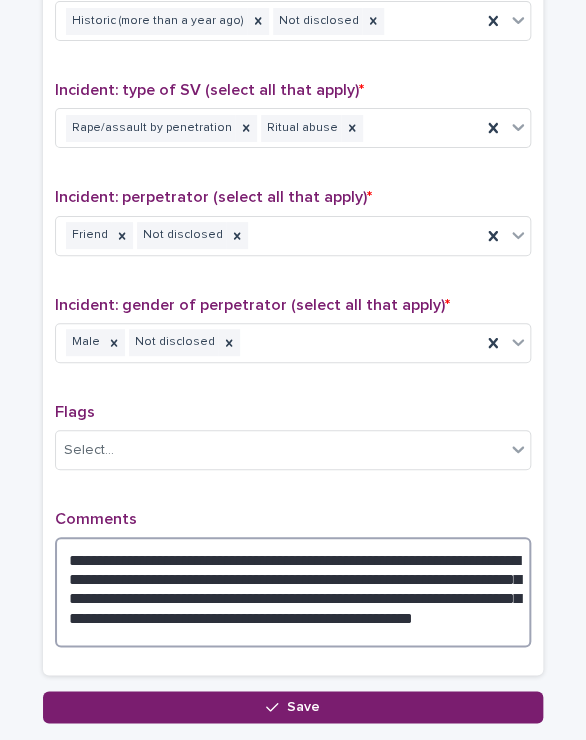 drag, startPoint x: 226, startPoint y: 586, endPoint x: 149, endPoint y: 583, distance: 77.05842 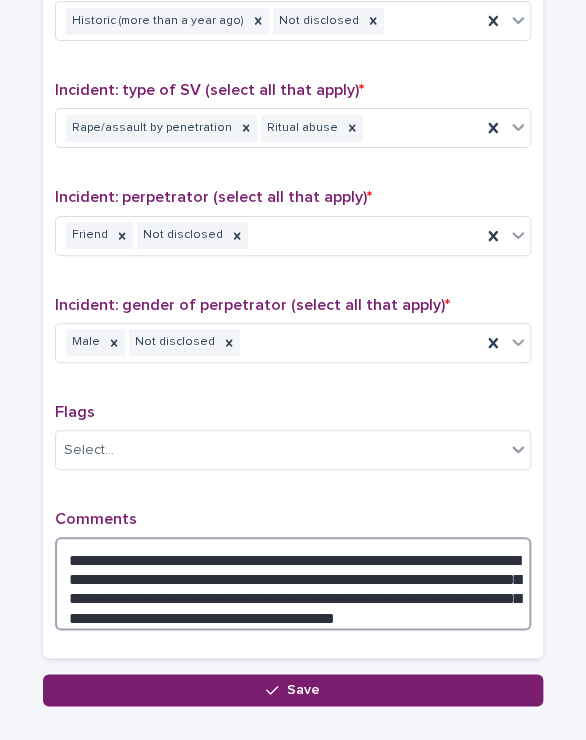click on "**********" at bounding box center [293, 583] 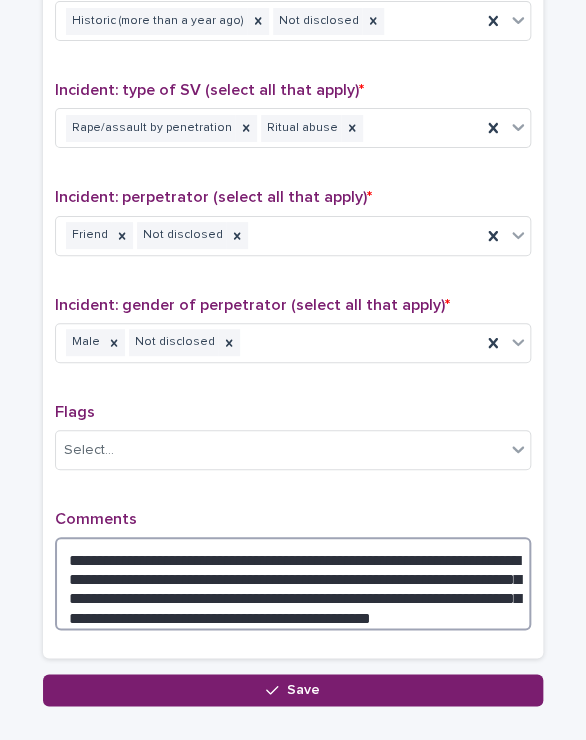 click on "**********" at bounding box center (293, 583) 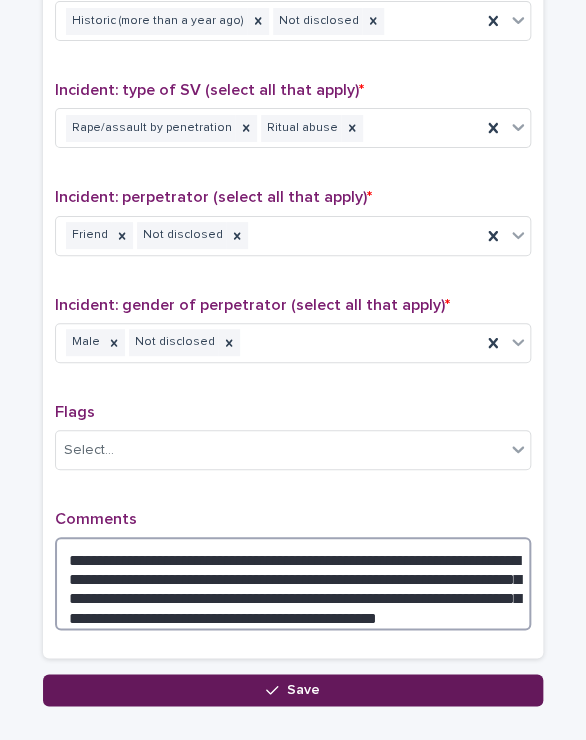 type on "**********" 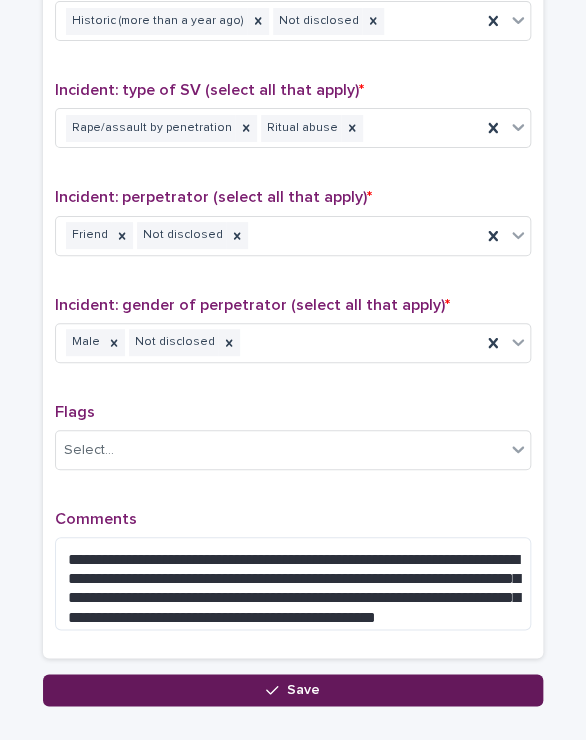 click on "Save" at bounding box center [293, 690] 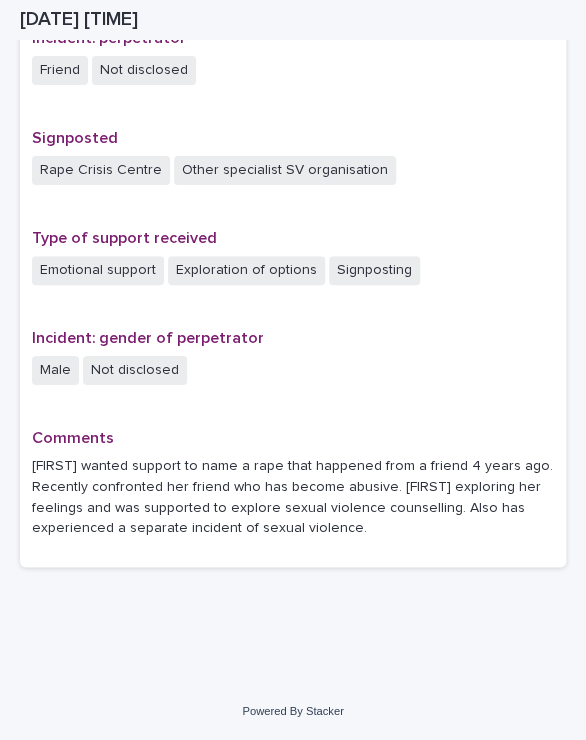 scroll, scrollTop: 1233, scrollLeft: 0, axis: vertical 